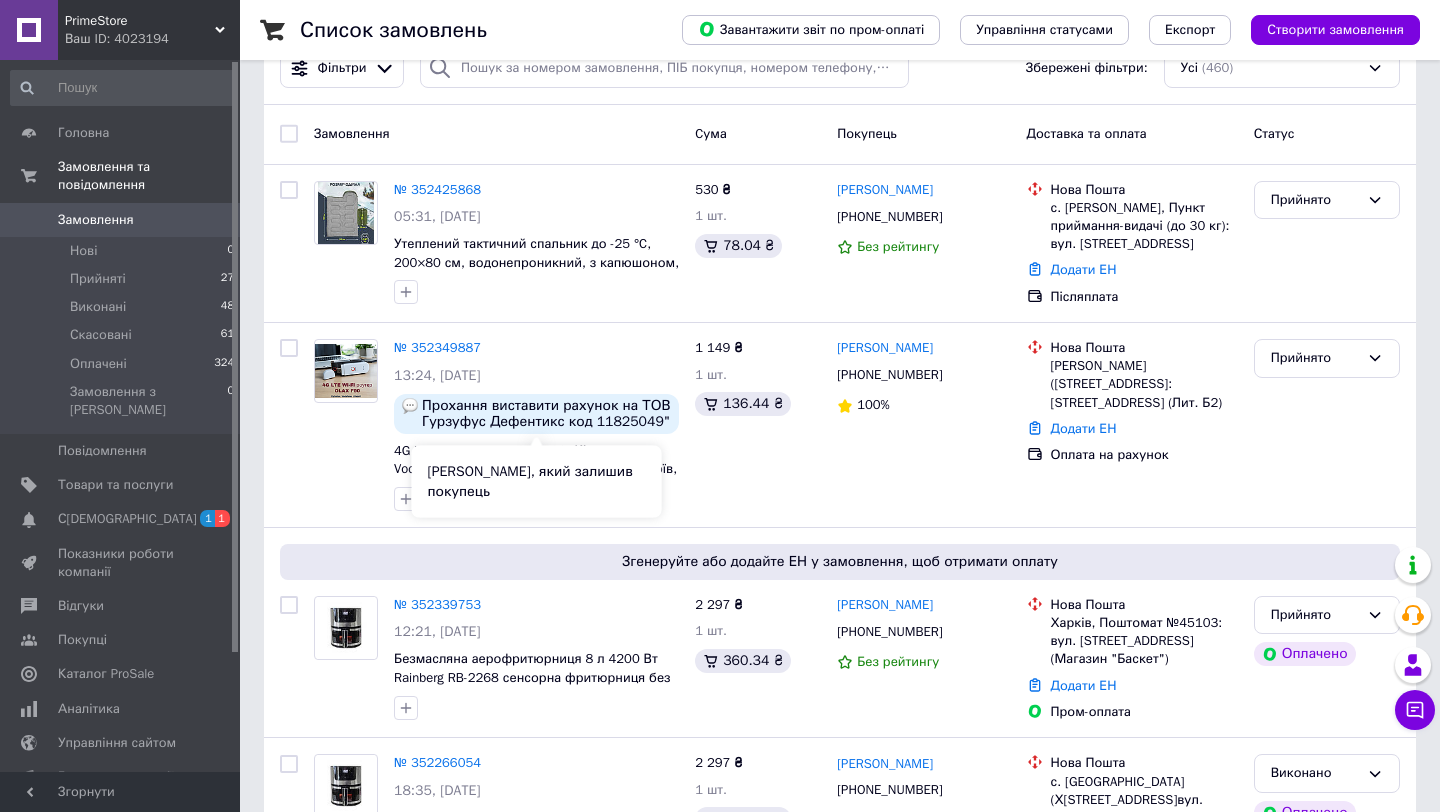 scroll, scrollTop: 0, scrollLeft: 0, axis: both 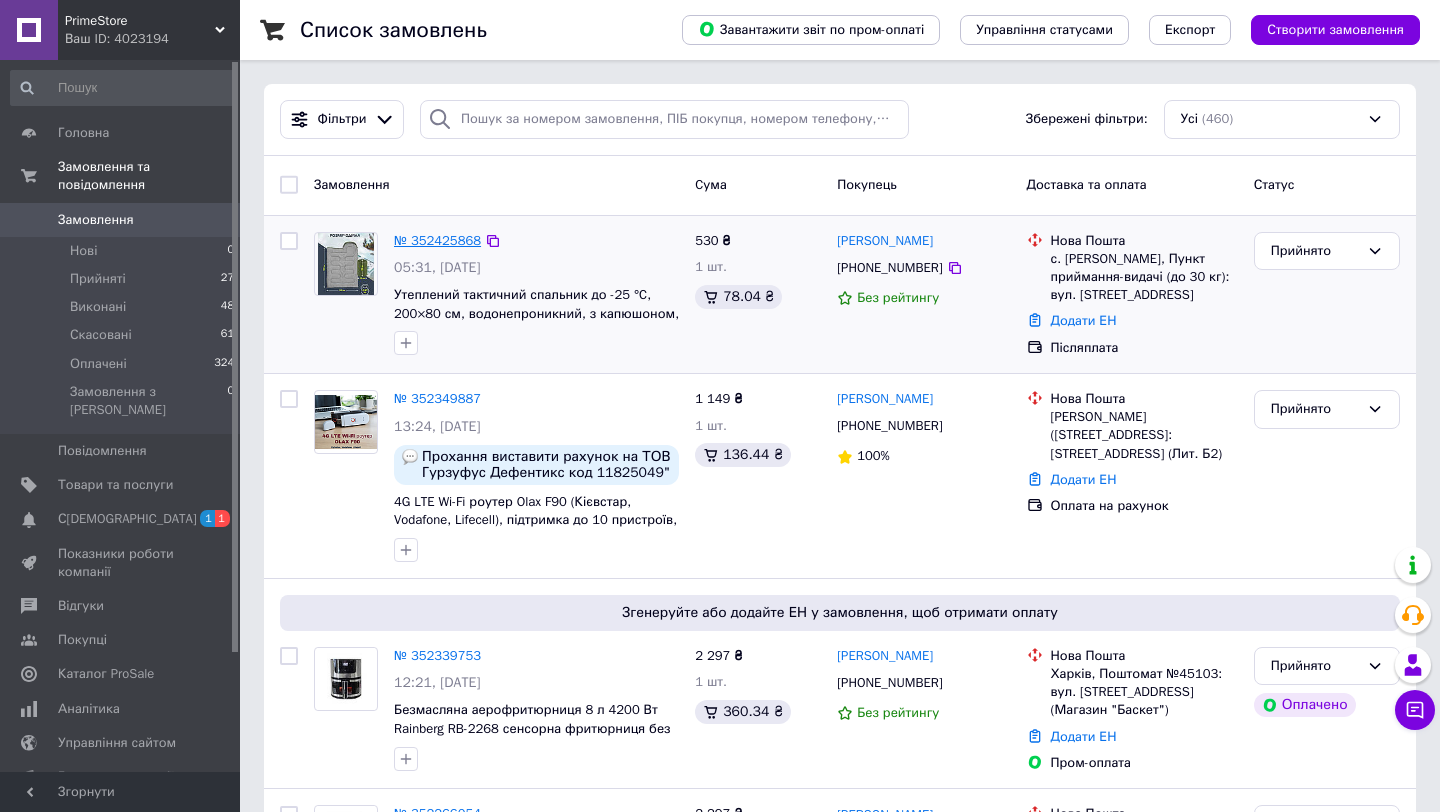 click on "№ 352425868" at bounding box center [437, 240] 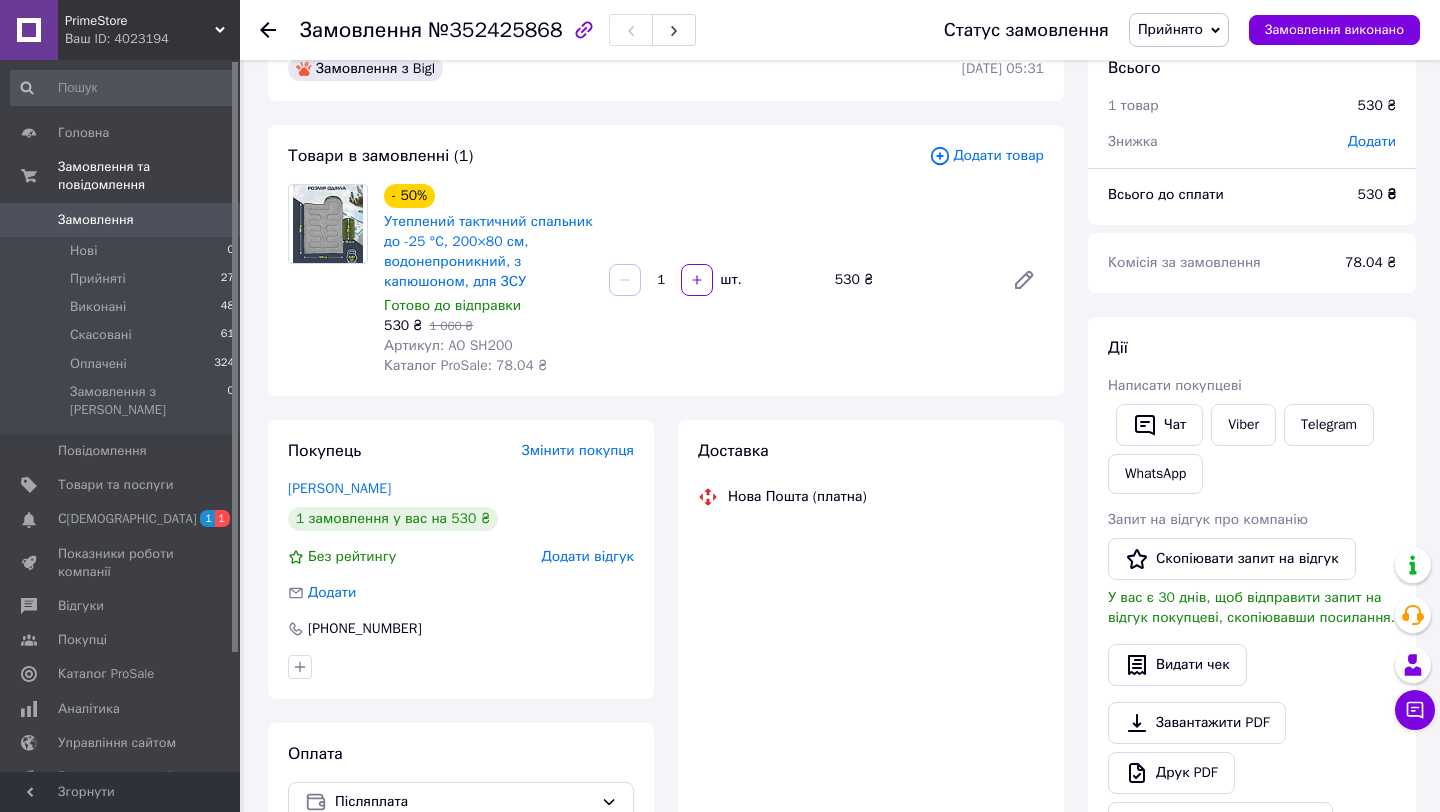 scroll, scrollTop: 48, scrollLeft: 0, axis: vertical 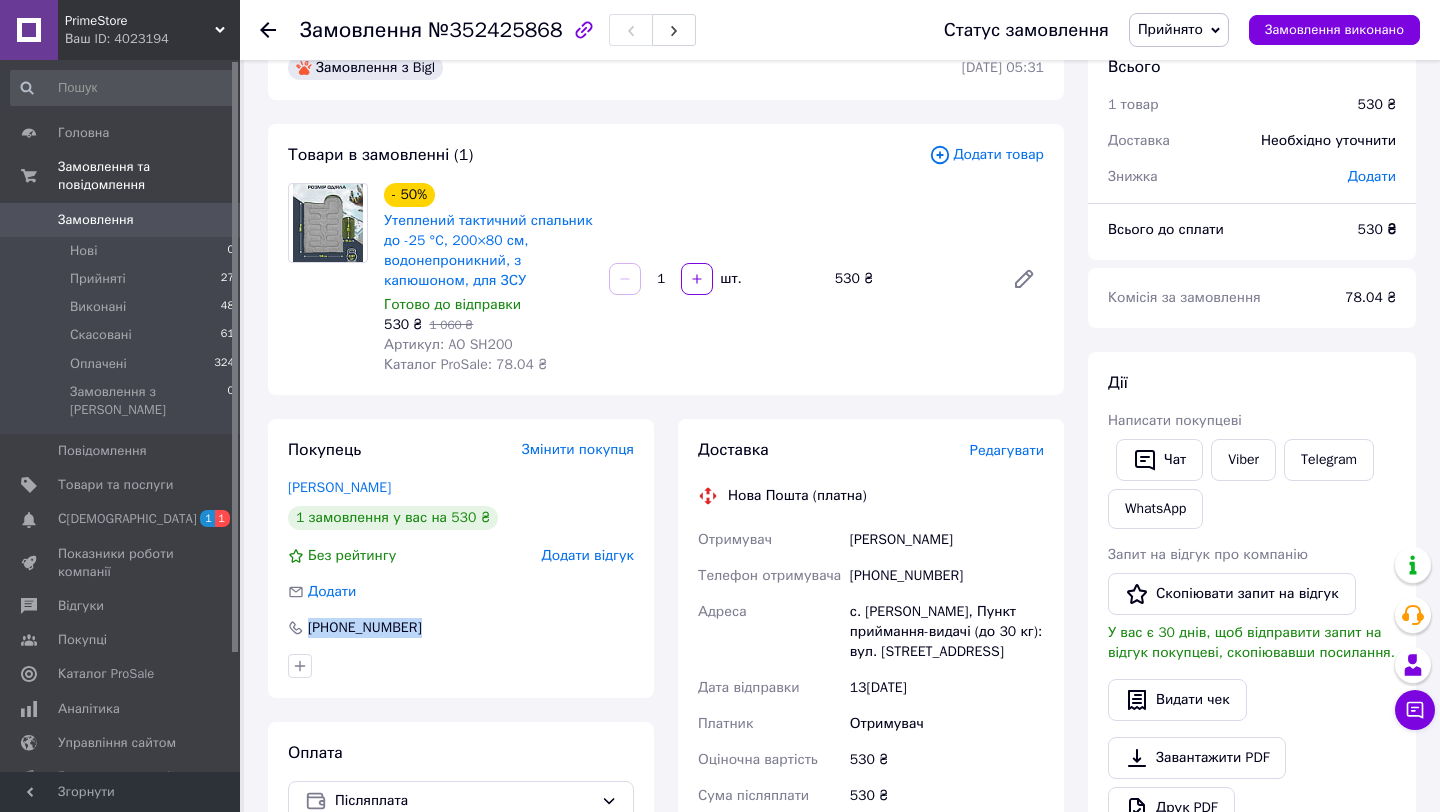 drag, startPoint x: 420, startPoint y: 629, endPoint x: 282, endPoint y: 636, distance: 138.17743 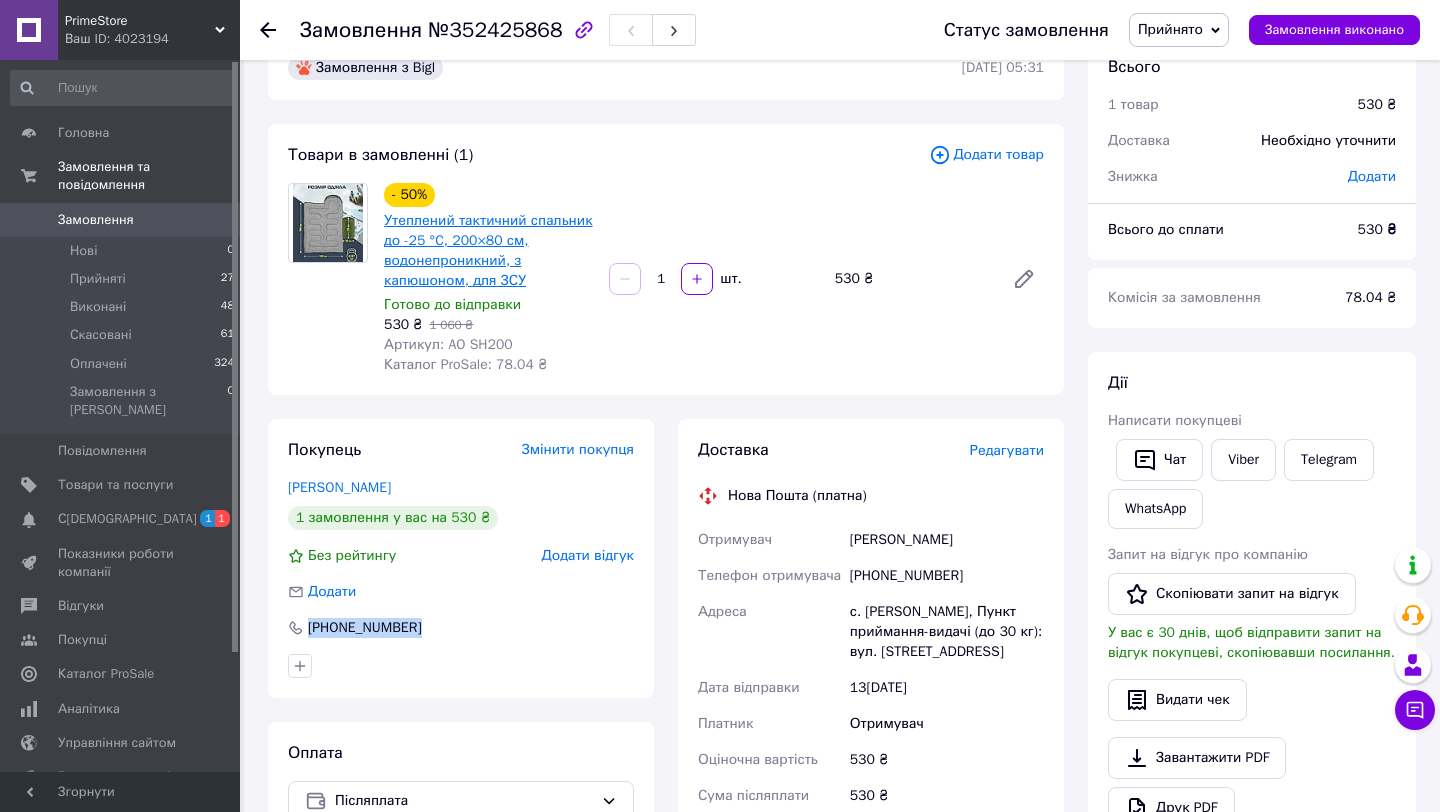 click on "Утеплений тактичний спальник до -25 °C, 200×80 см, водонепроникний, з капюшоном, для ЗСУ" at bounding box center (488, 250) 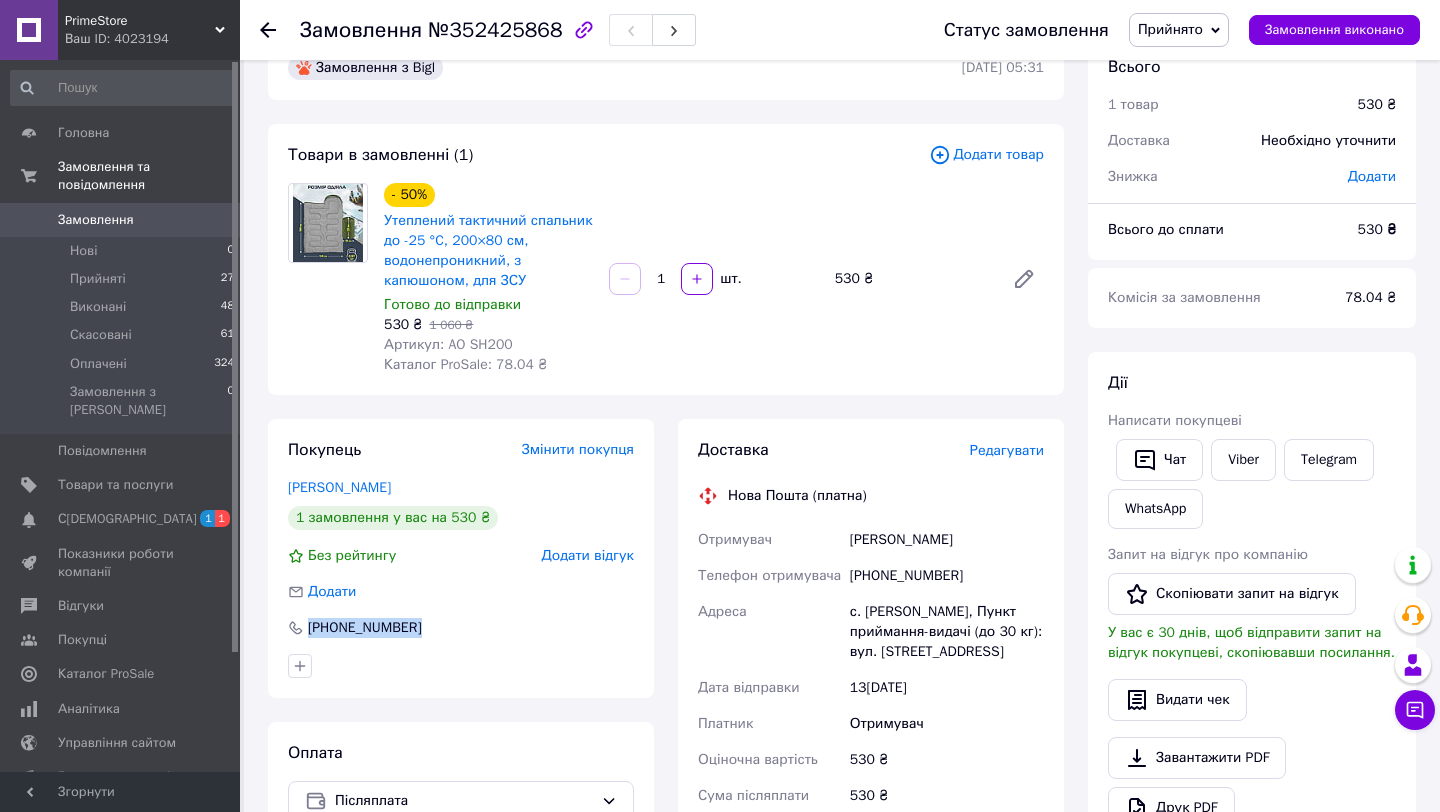 scroll, scrollTop: 0, scrollLeft: 0, axis: both 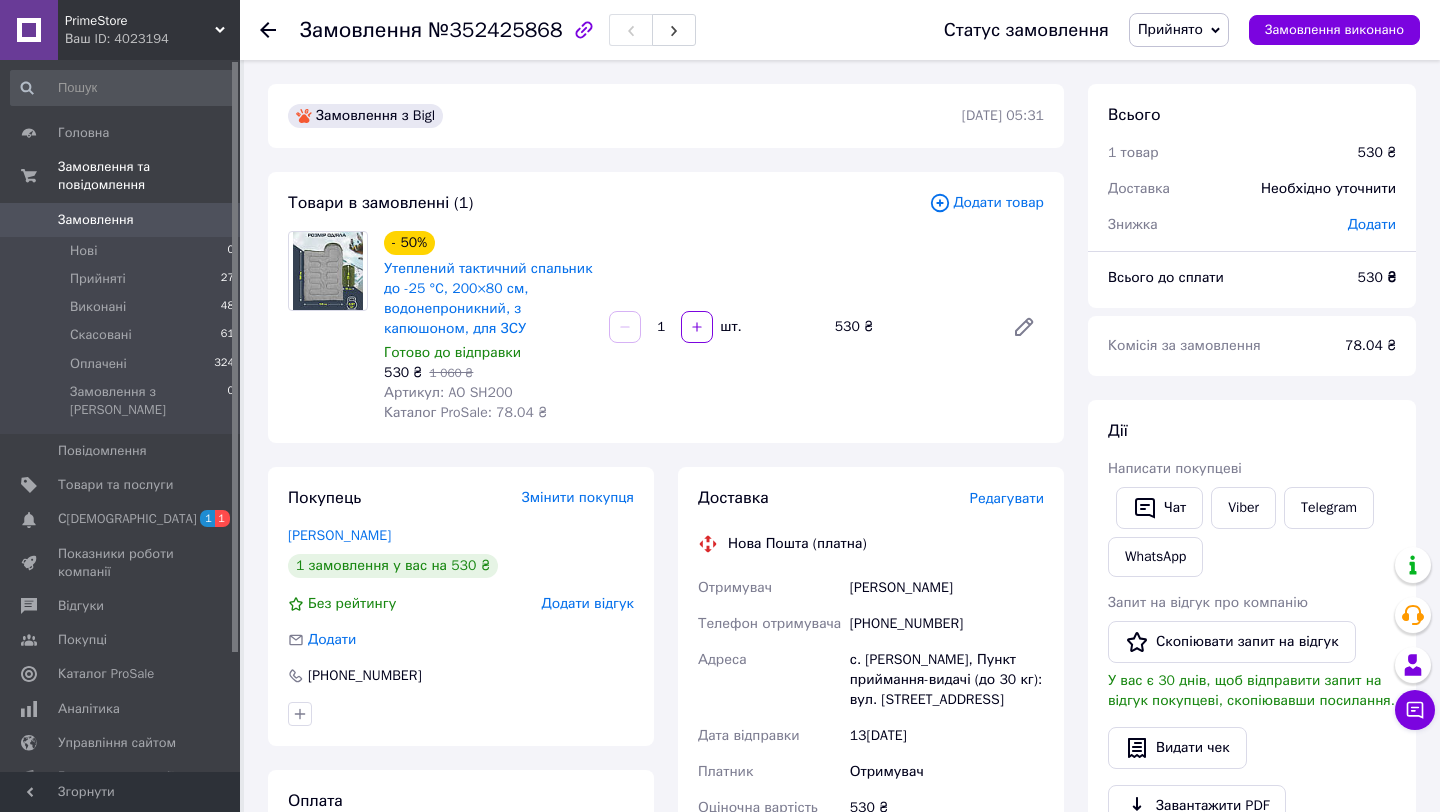 click 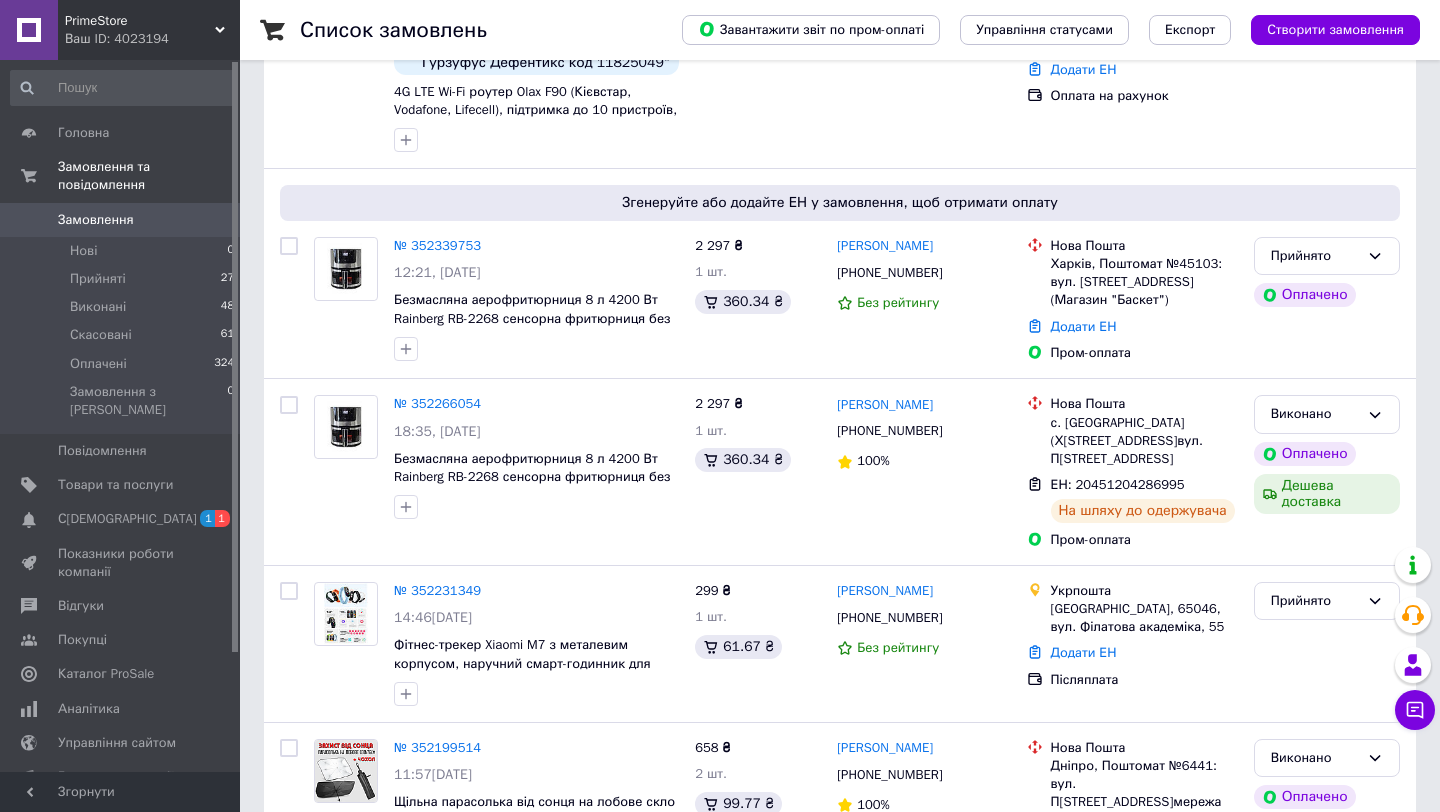 scroll, scrollTop: 412, scrollLeft: 0, axis: vertical 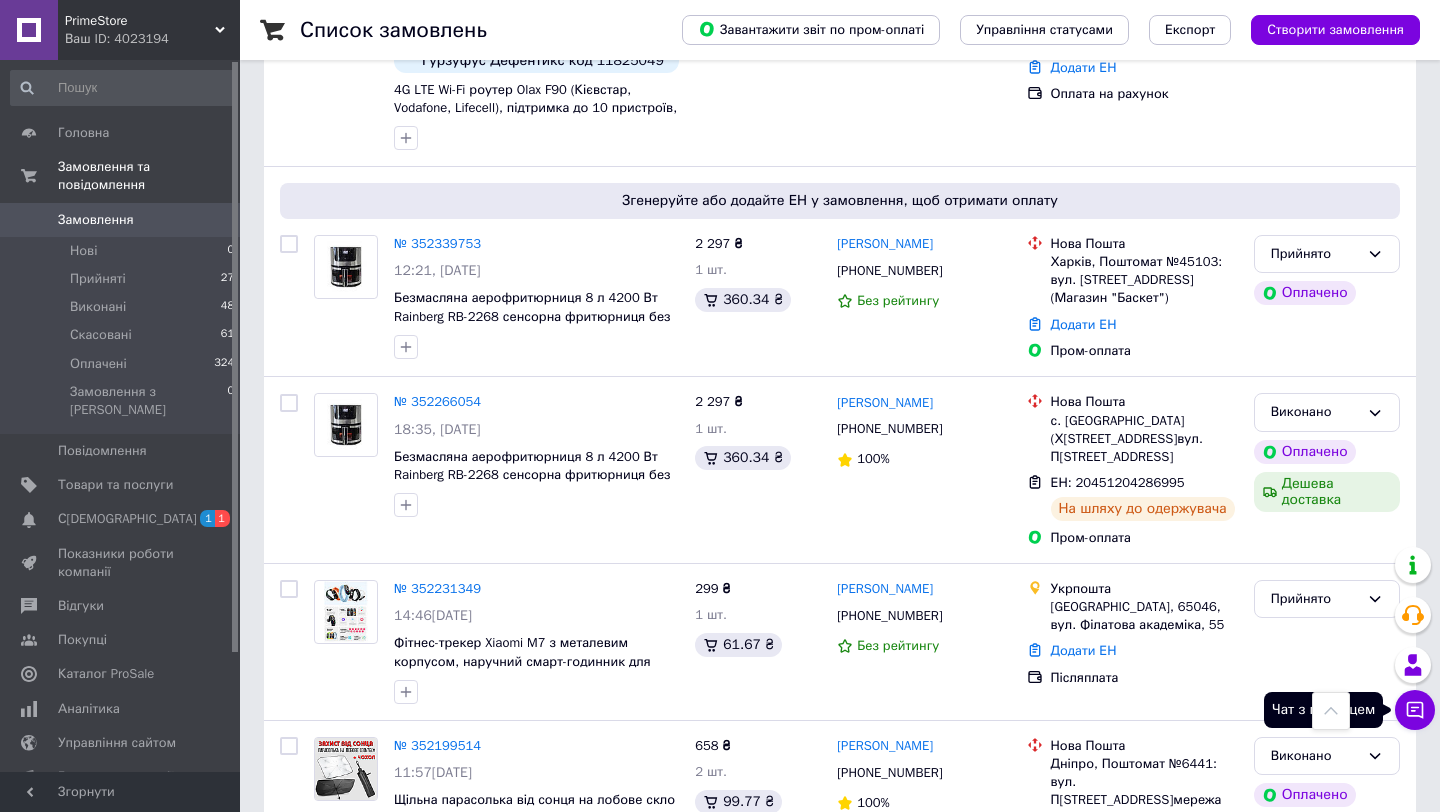 click 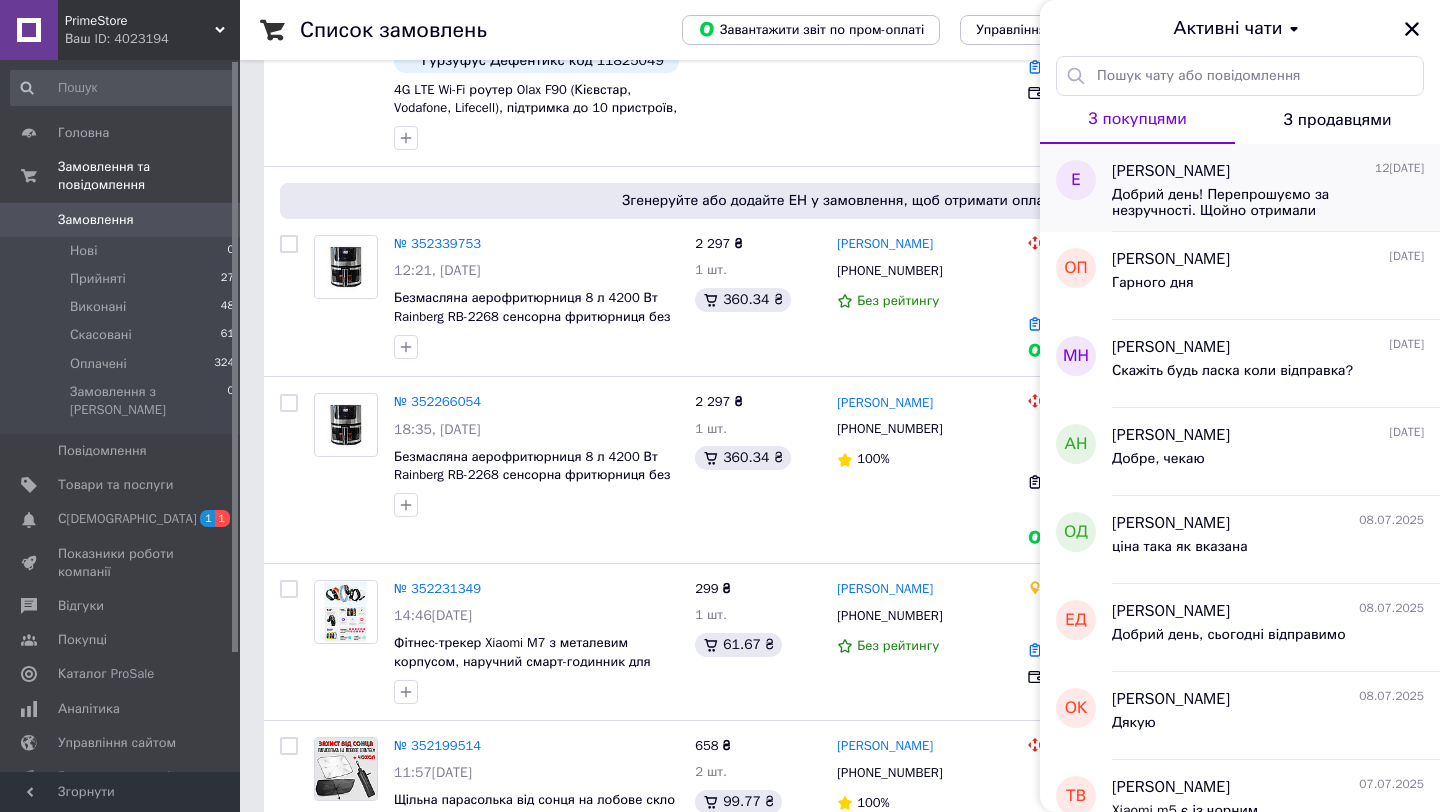 click on "[PERSON_NAME] [DATE]" at bounding box center [1268, 171] 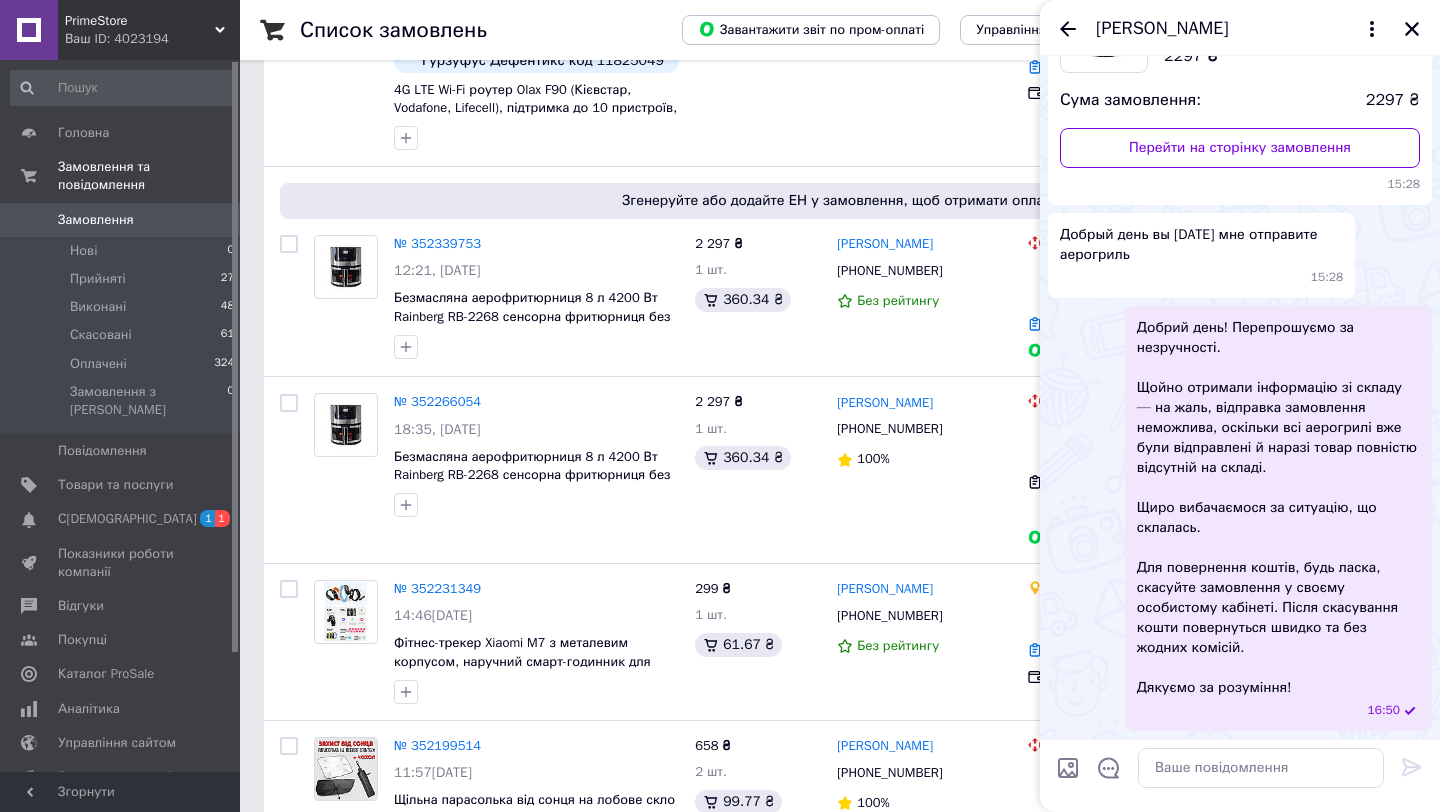 scroll, scrollTop: 0, scrollLeft: 0, axis: both 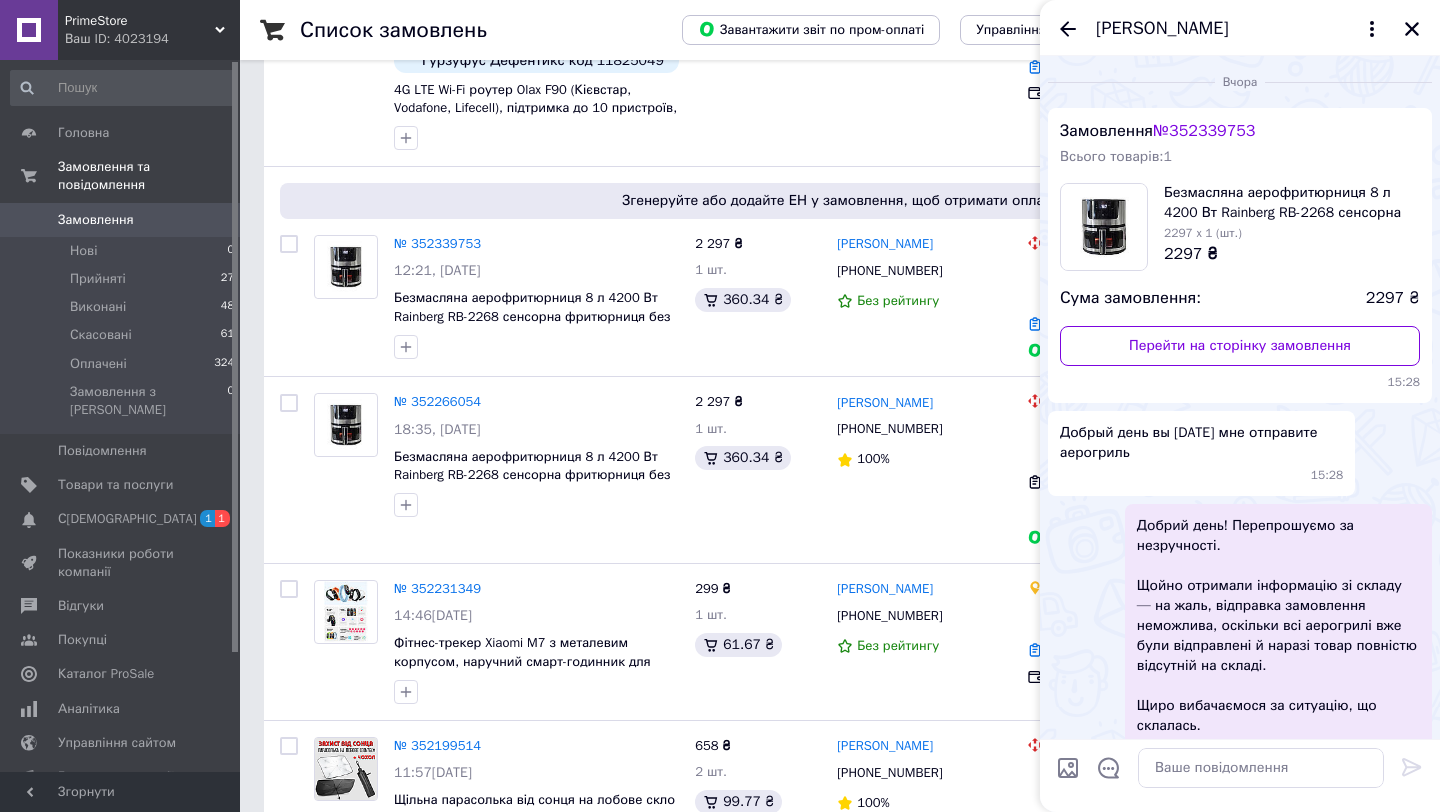 click on "[PERSON_NAME]" at bounding box center [1240, 28] 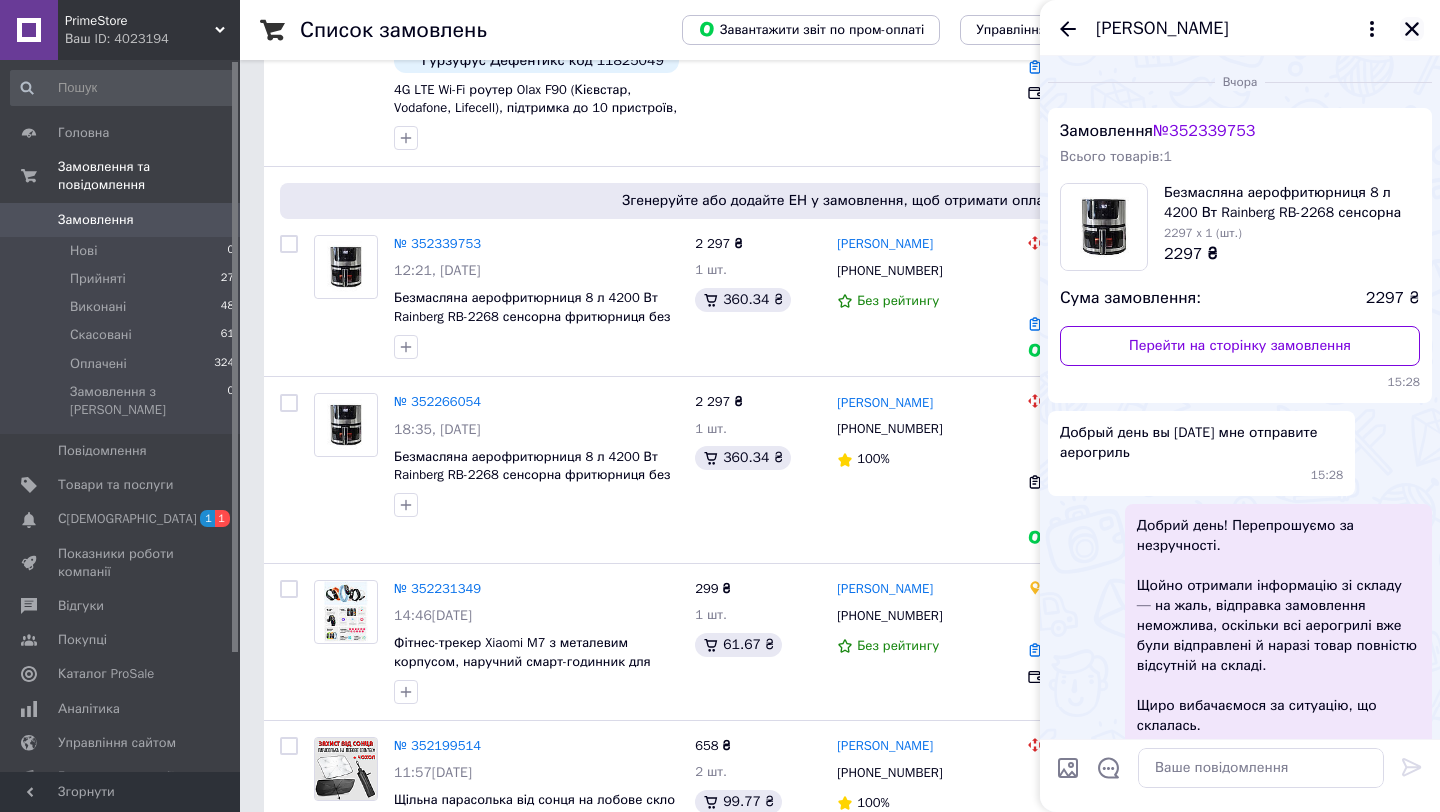 click at bounding box center (1412, 29) 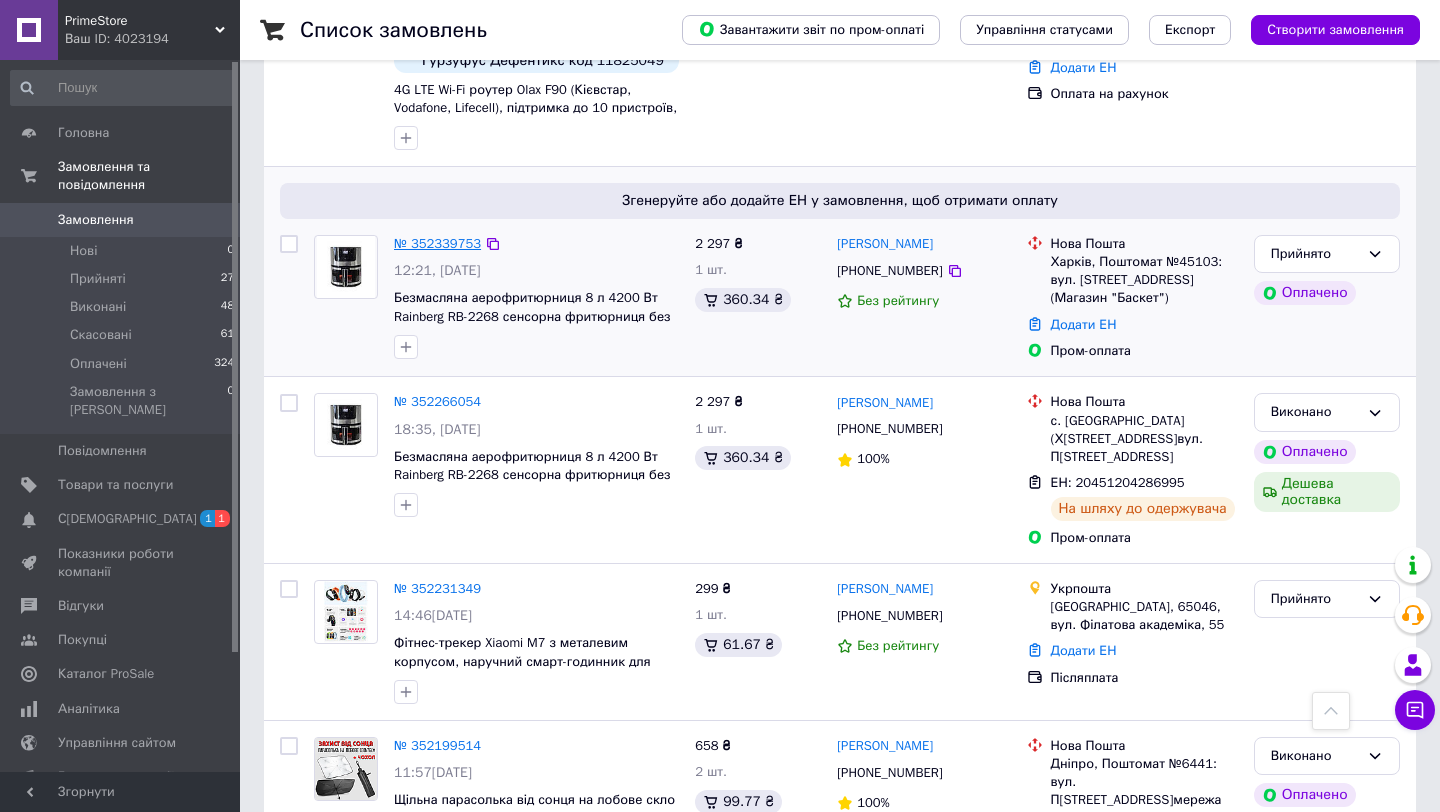 click on "№ 352339753" at bounding box center [437, 243] 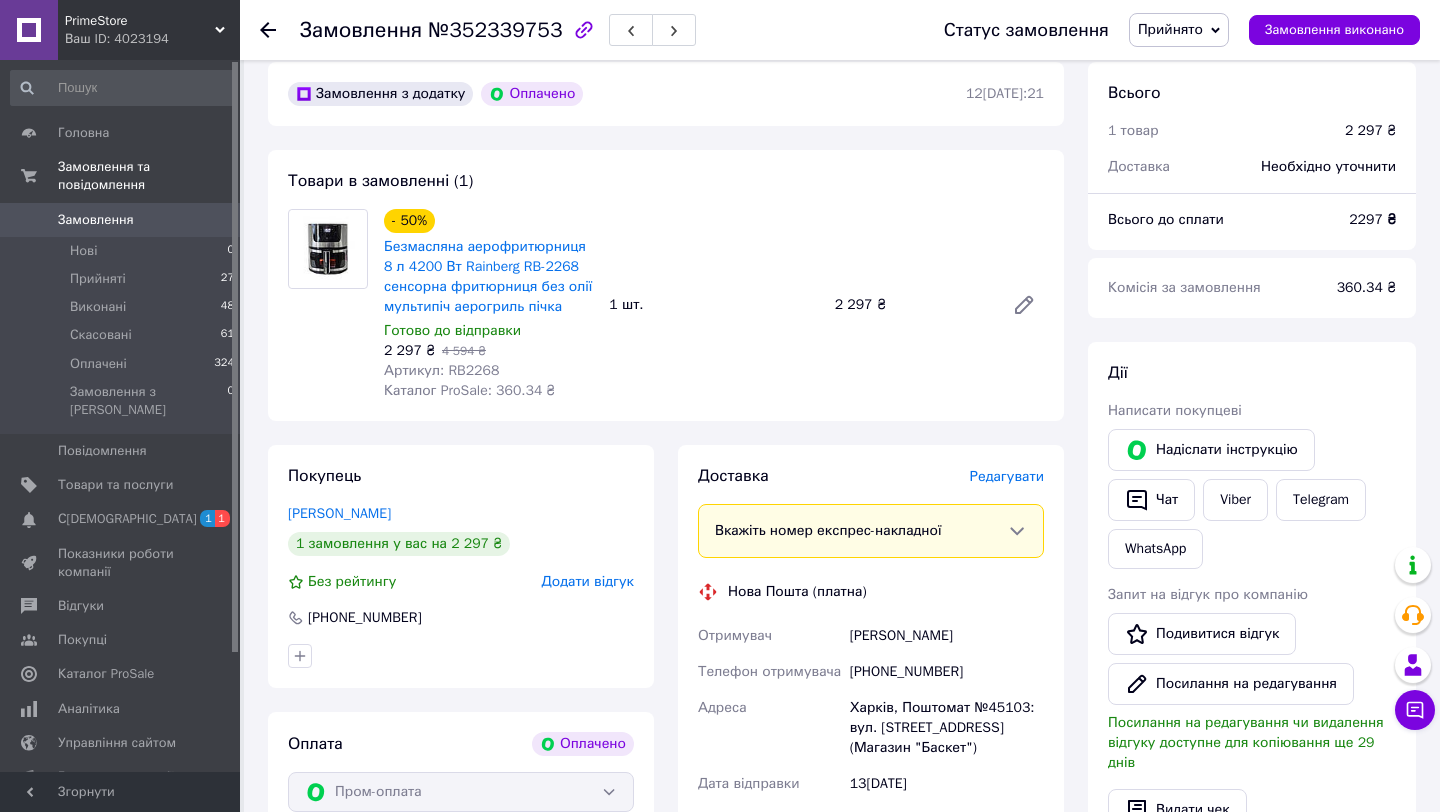 scroll, scrollTop: 0, scrollLeft: 0, axis: both 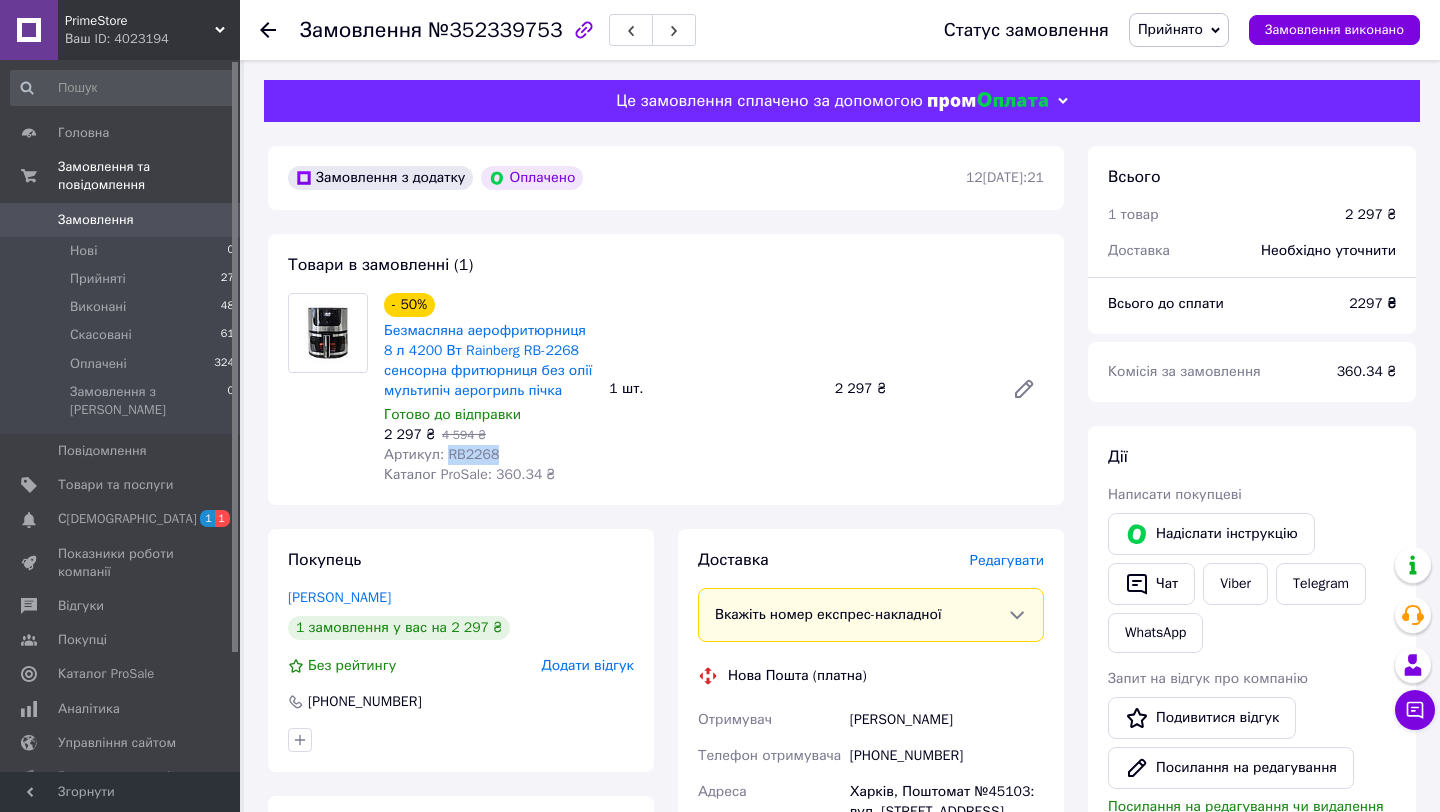 drag, startPoint x: 502, startPoint y: 459, endPoint x: 448, endPoint y: 462, distance: 54.08327 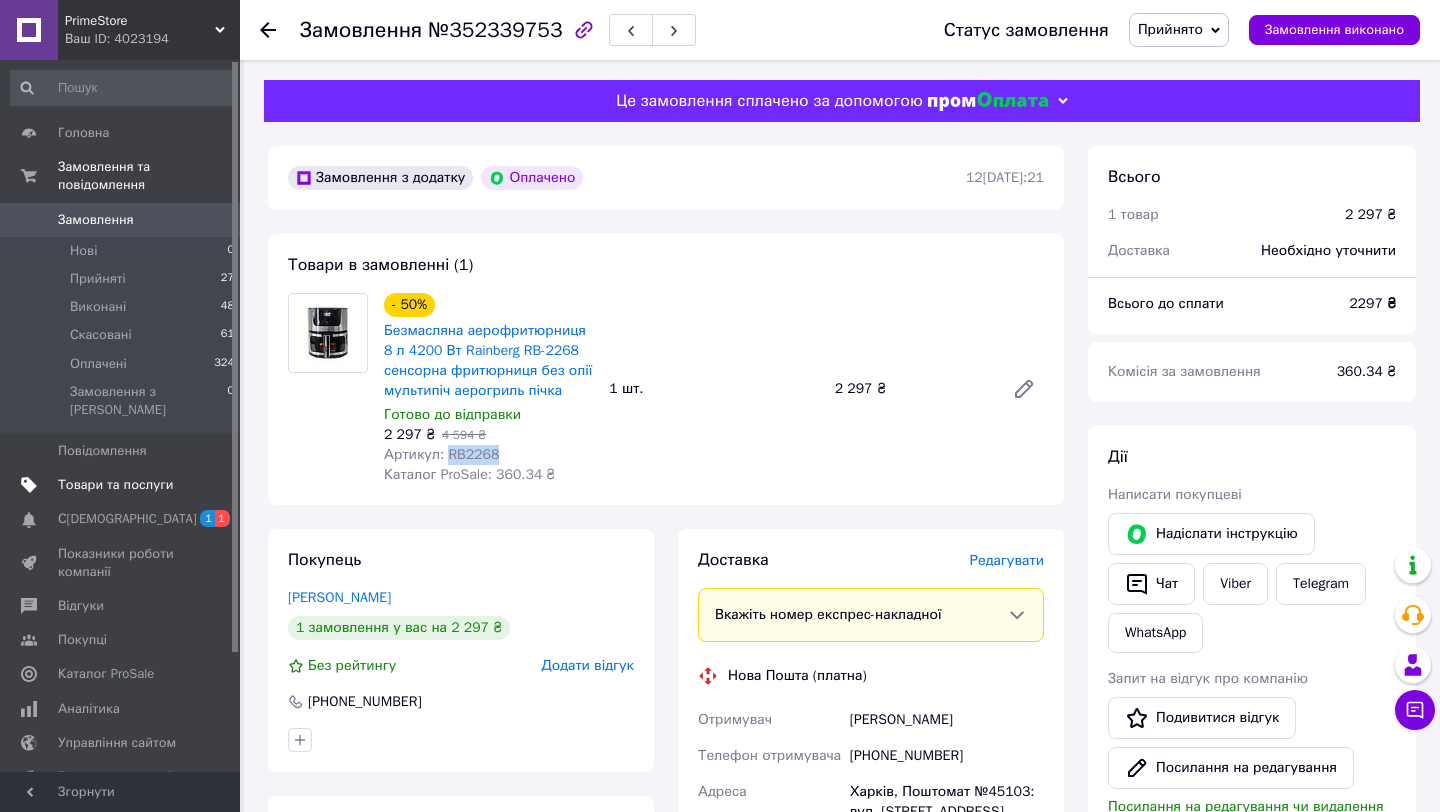click on "Товари та послуги" at bounding box center (115, 485) 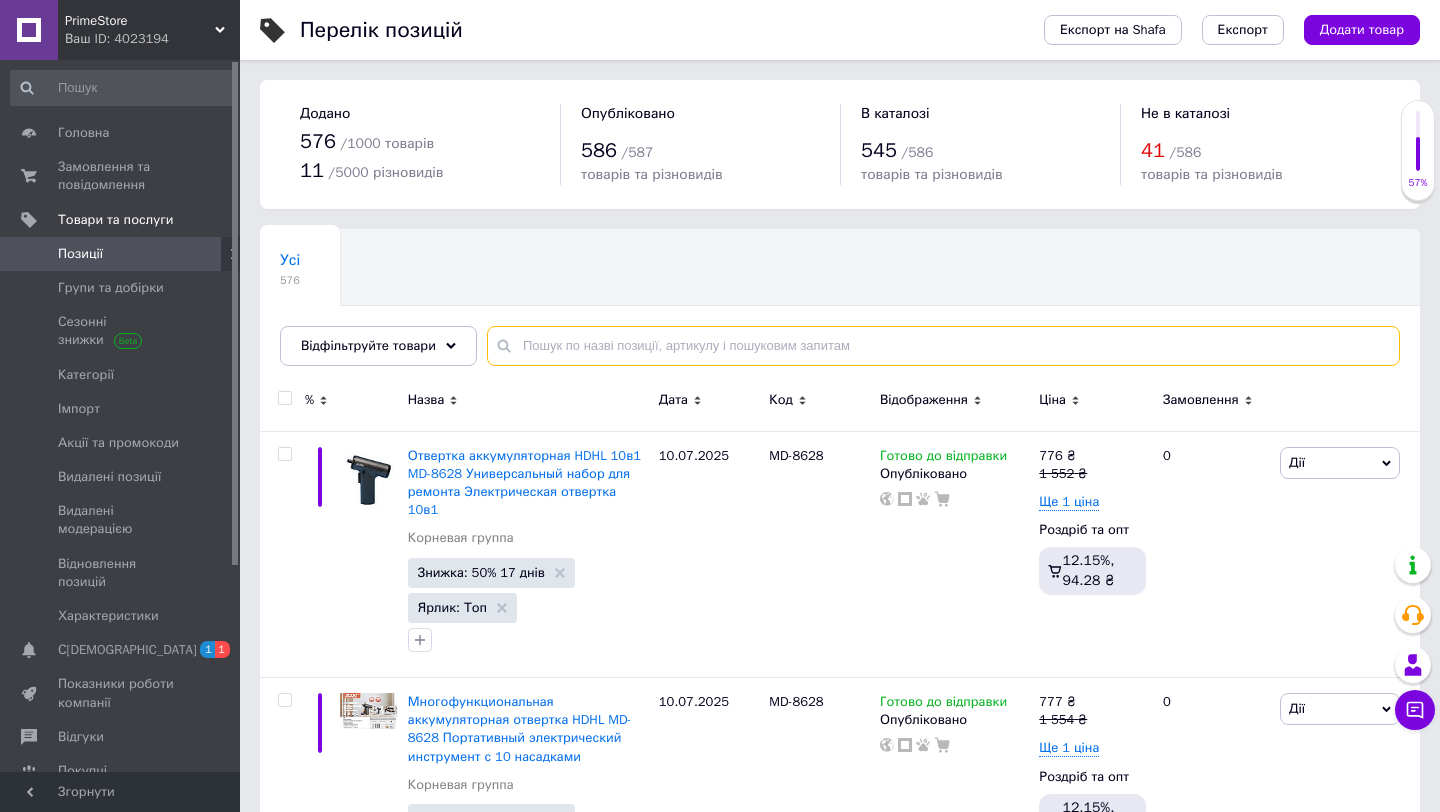 click at bounding box center (943, 346) 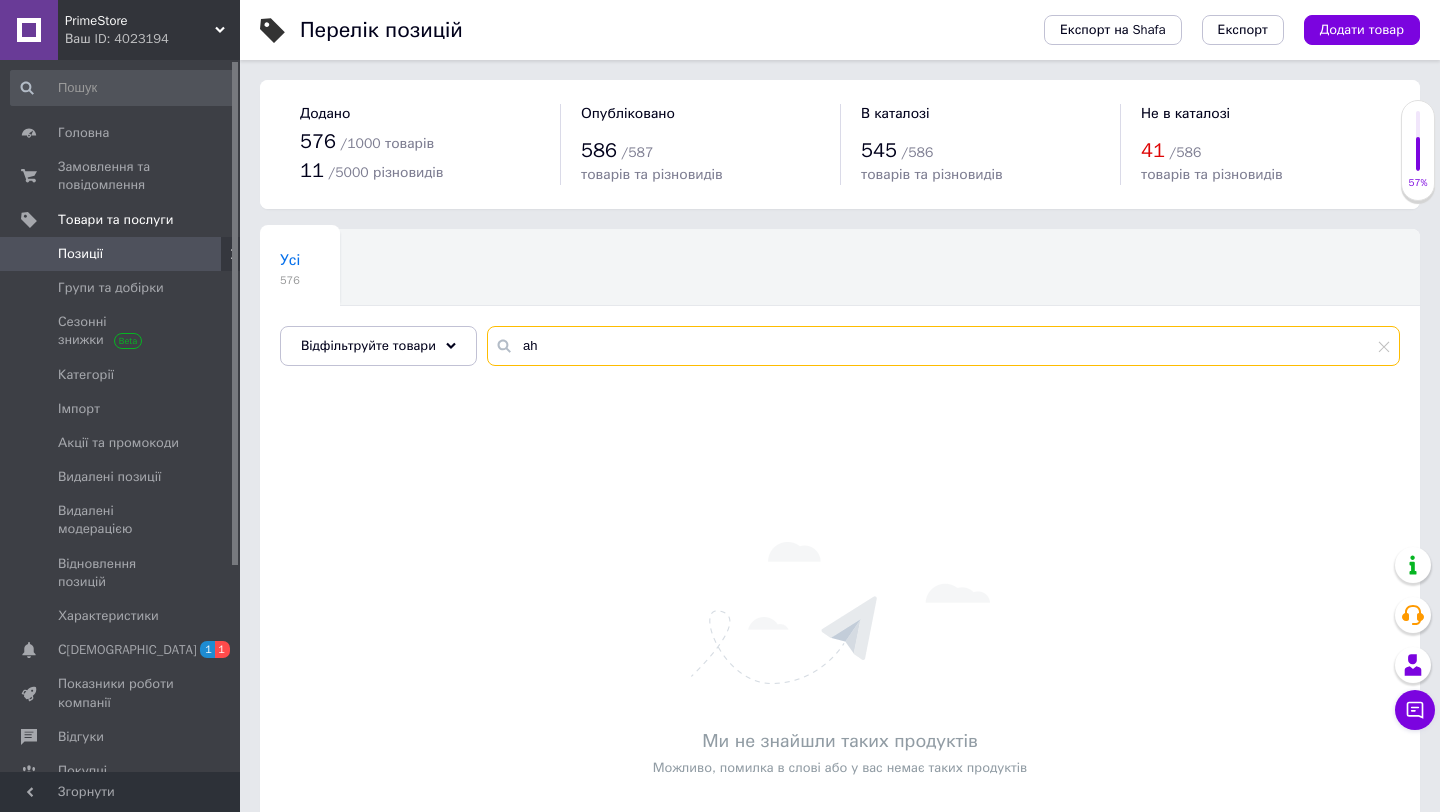 type on "a" 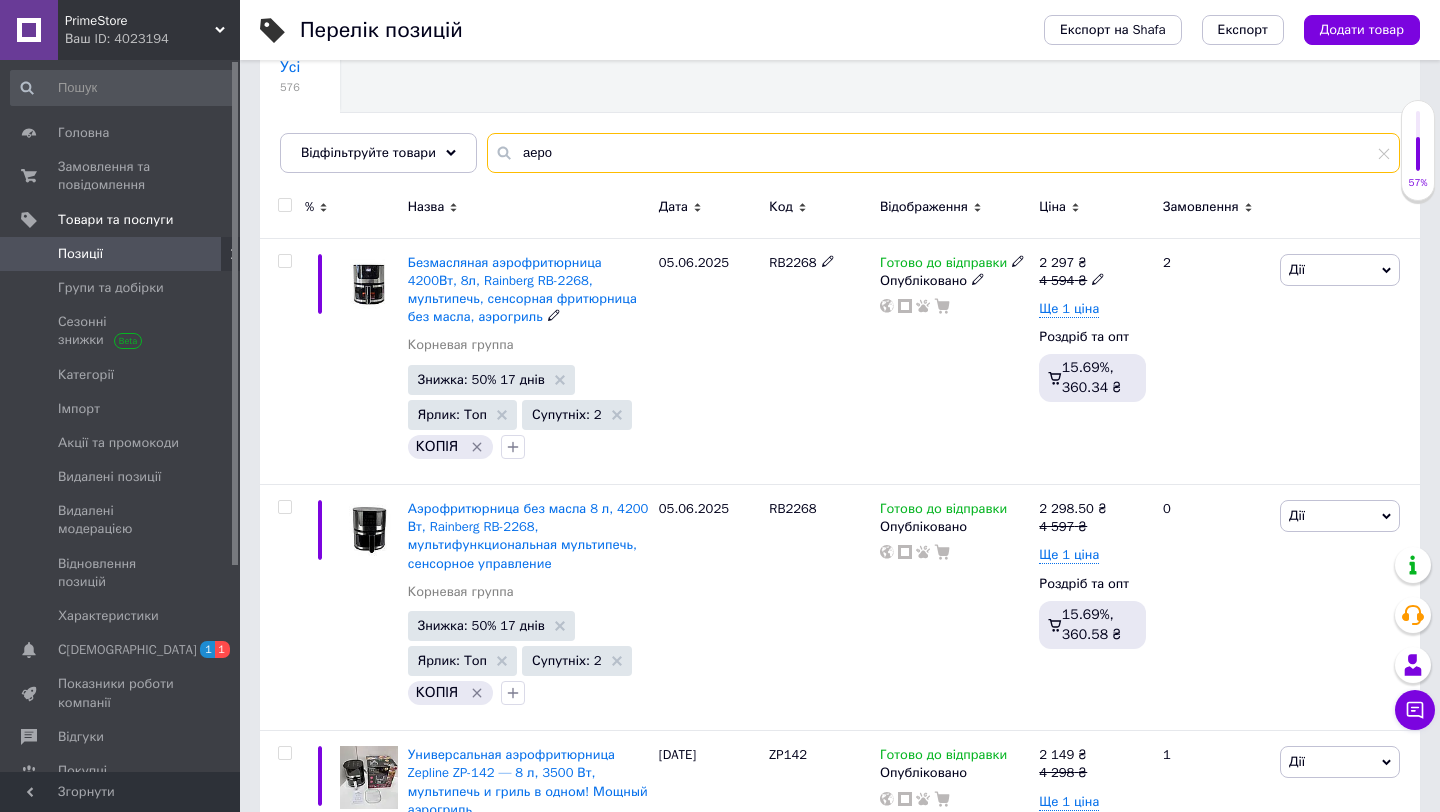 scroll, scrollTop: 211, scrollLeft: 0, axis: vertical 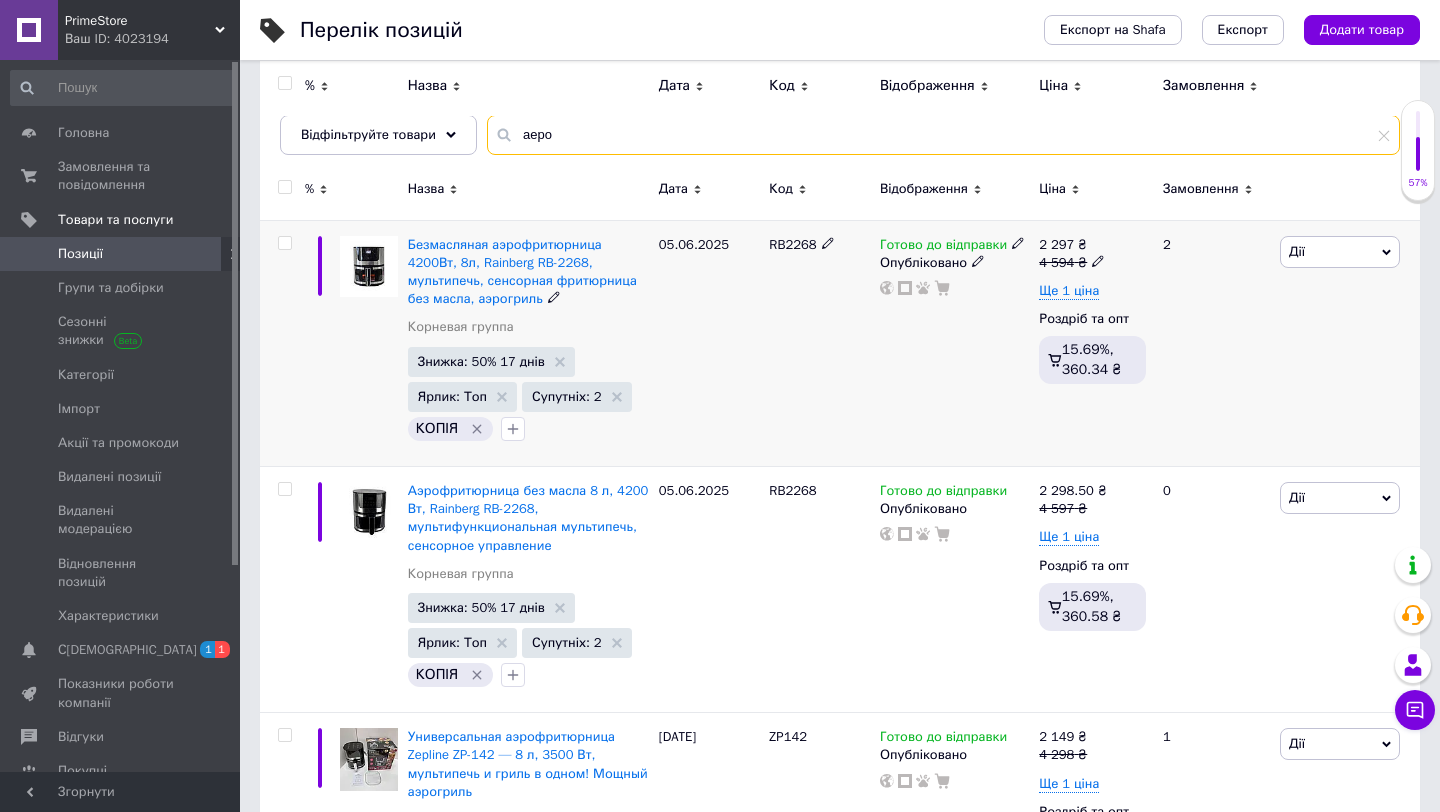 type on "аеро" 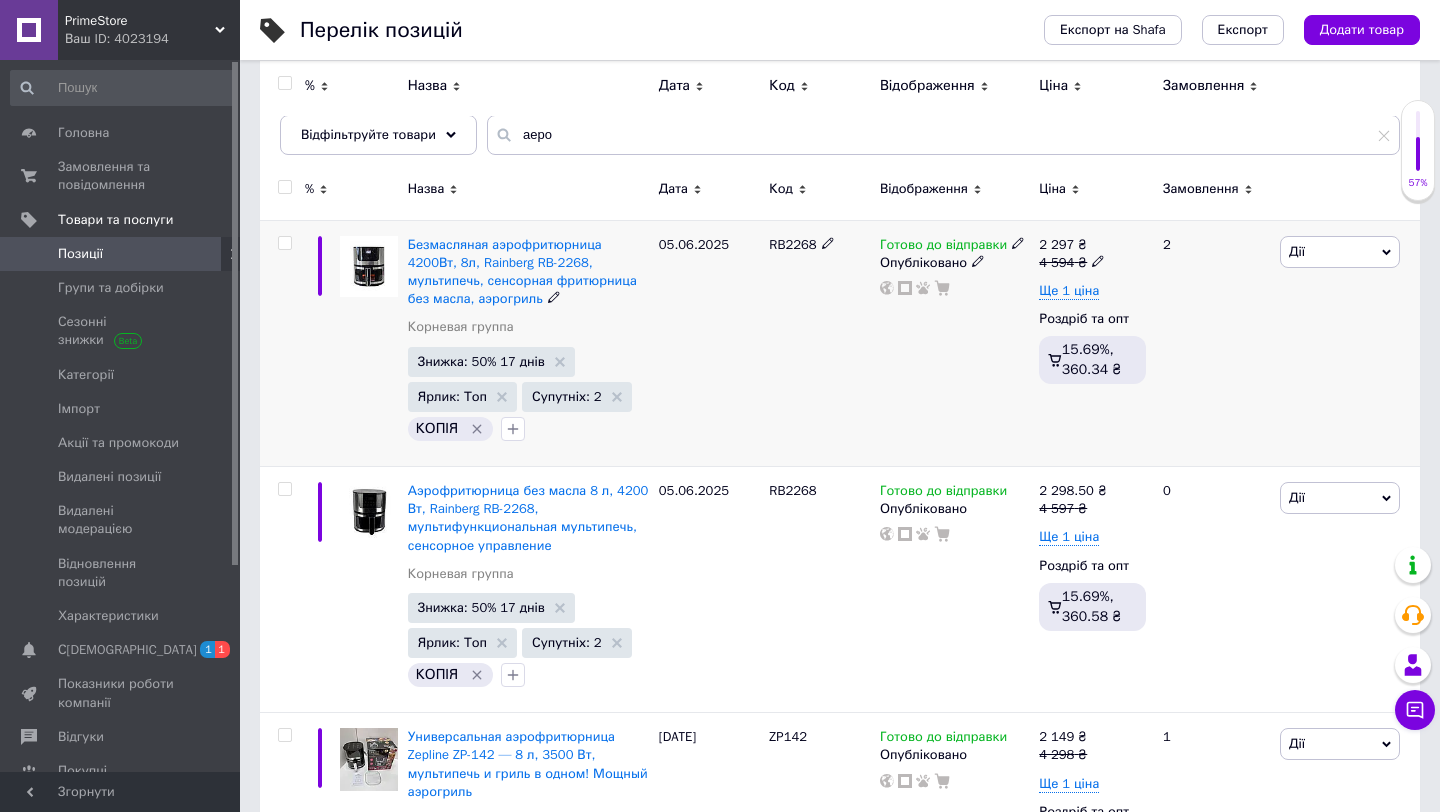 click 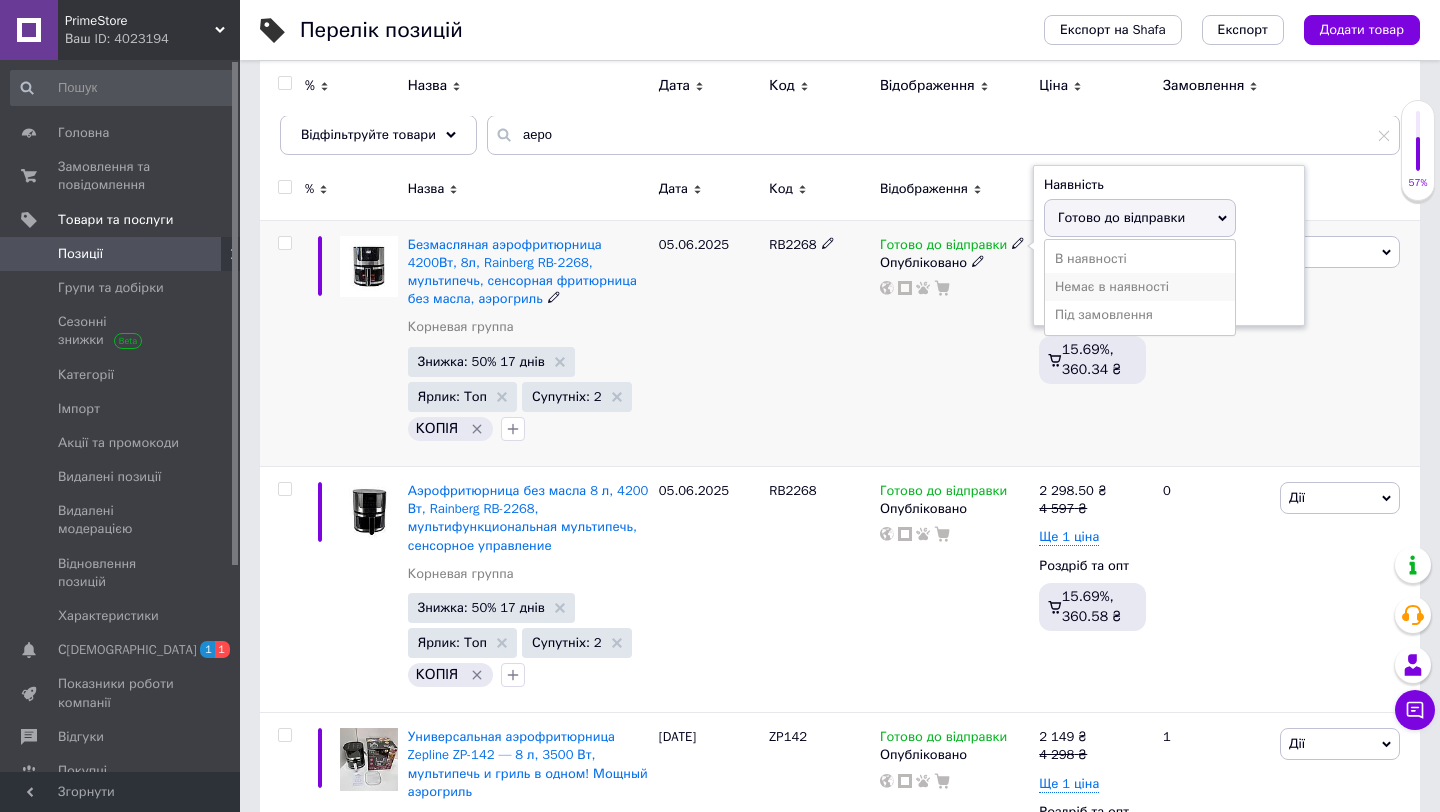 click on "Немає в наявності" at bounding box center (1140, 287) 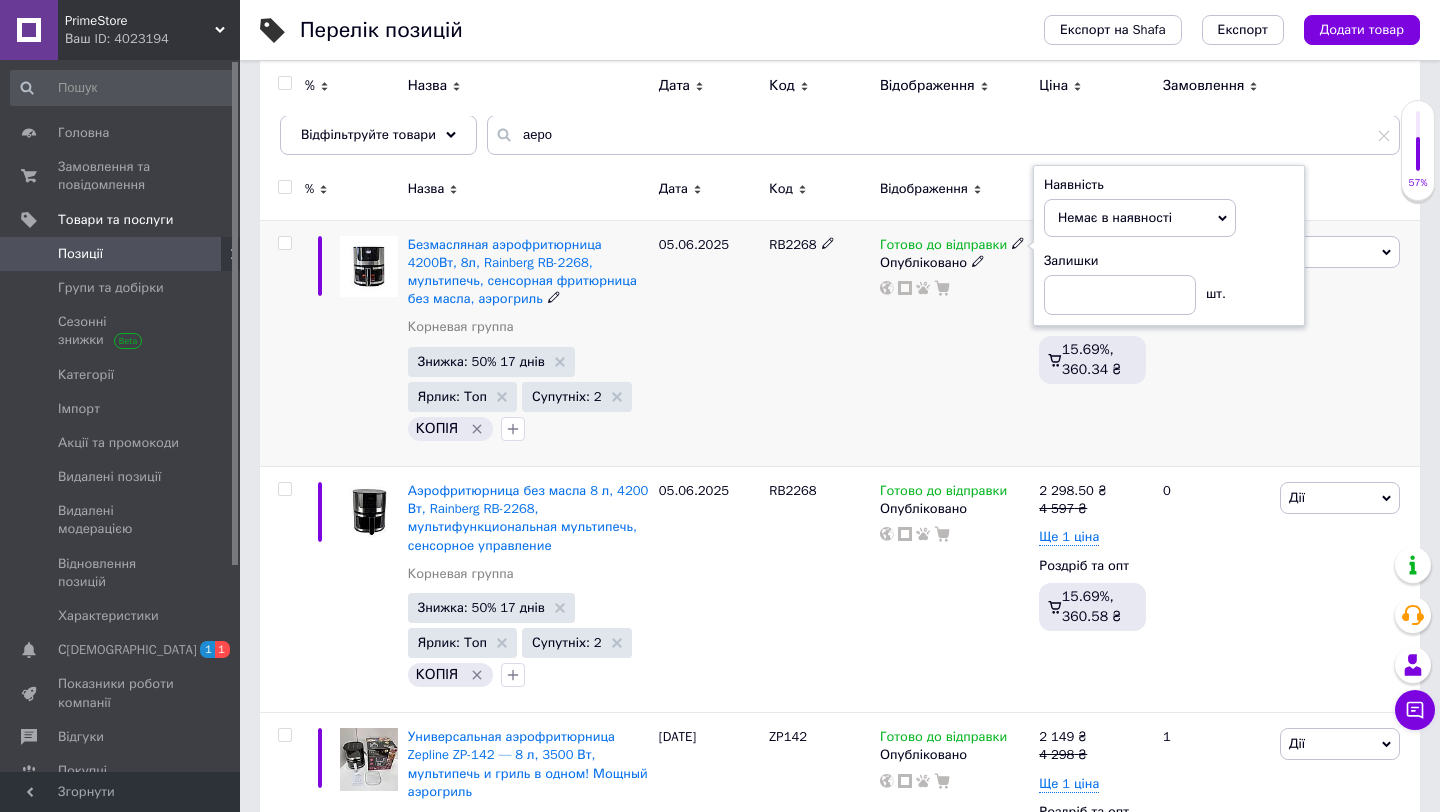 click on "RB2268" at bounding box center [819, 343] 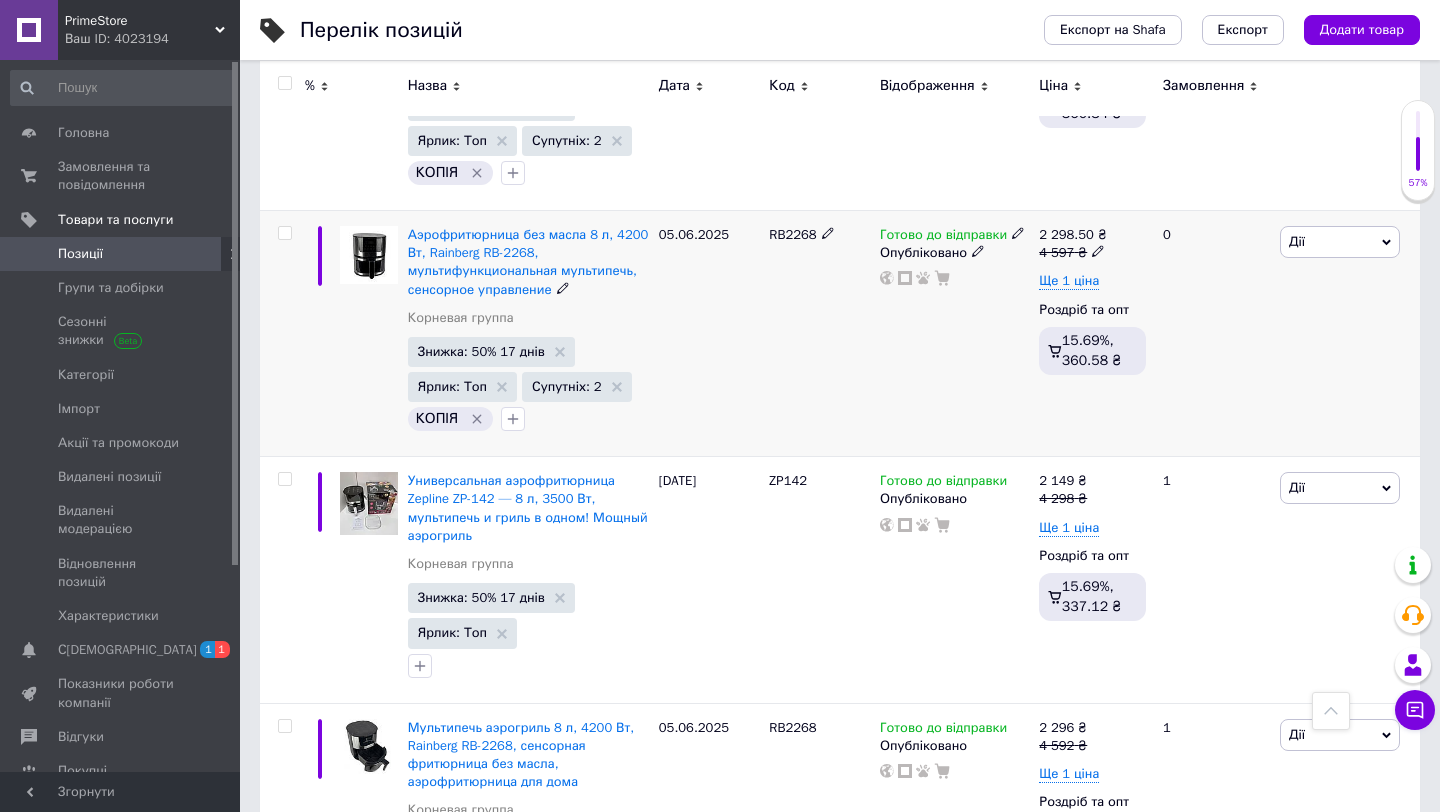 scroll, scrollTop: 472, scrollLeft: 0, axis: vertical 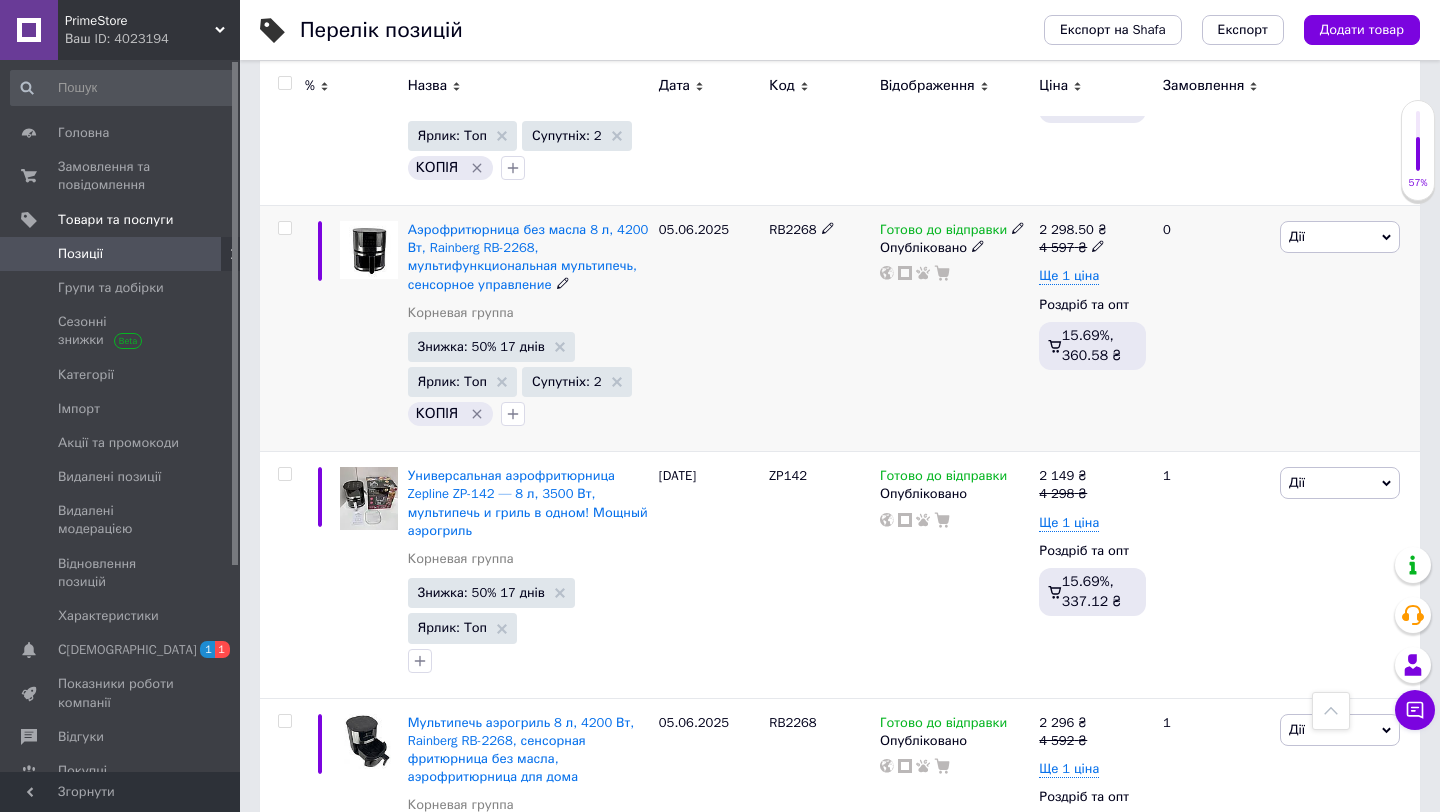 click 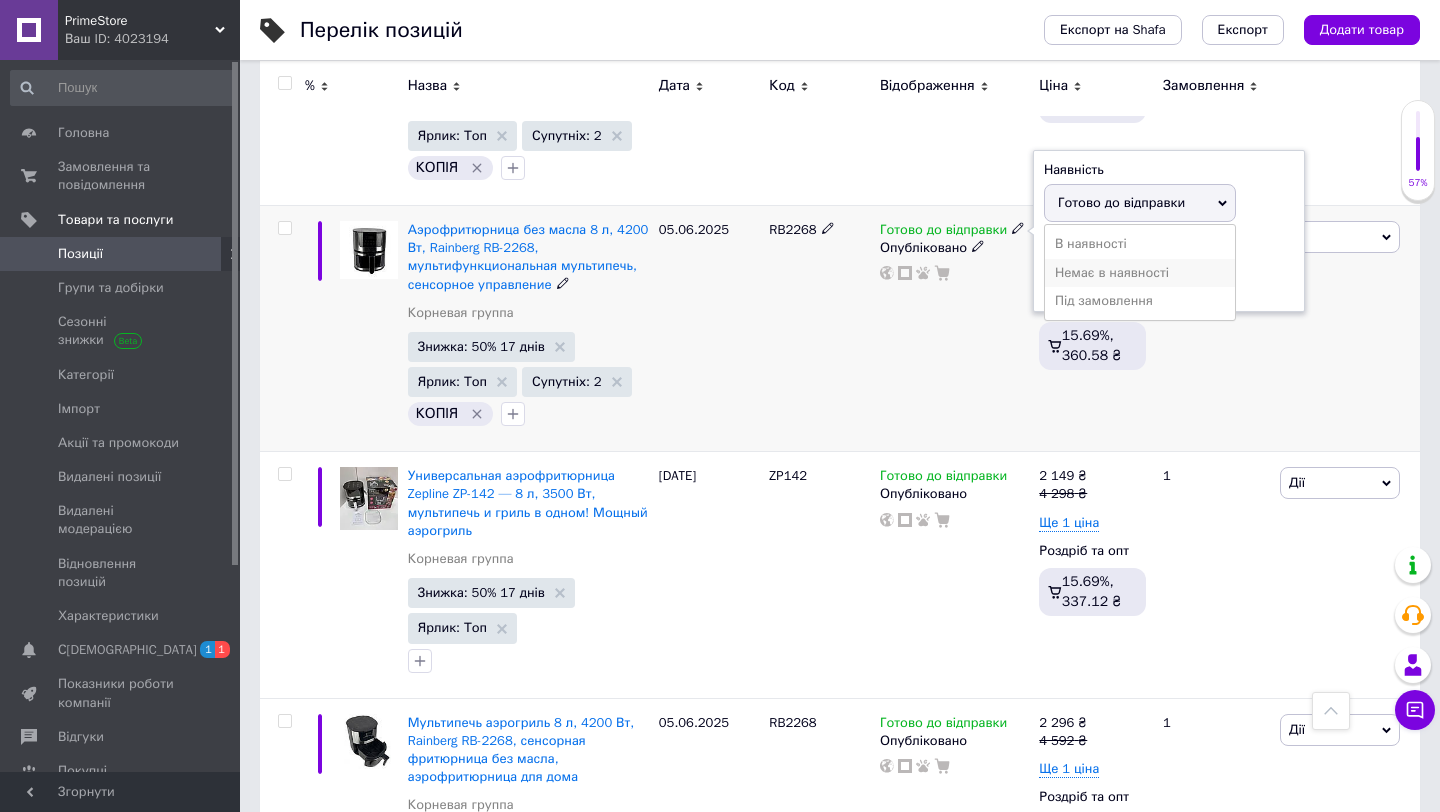 click on "Немає в наявності" at bounding box center [1140, 273] 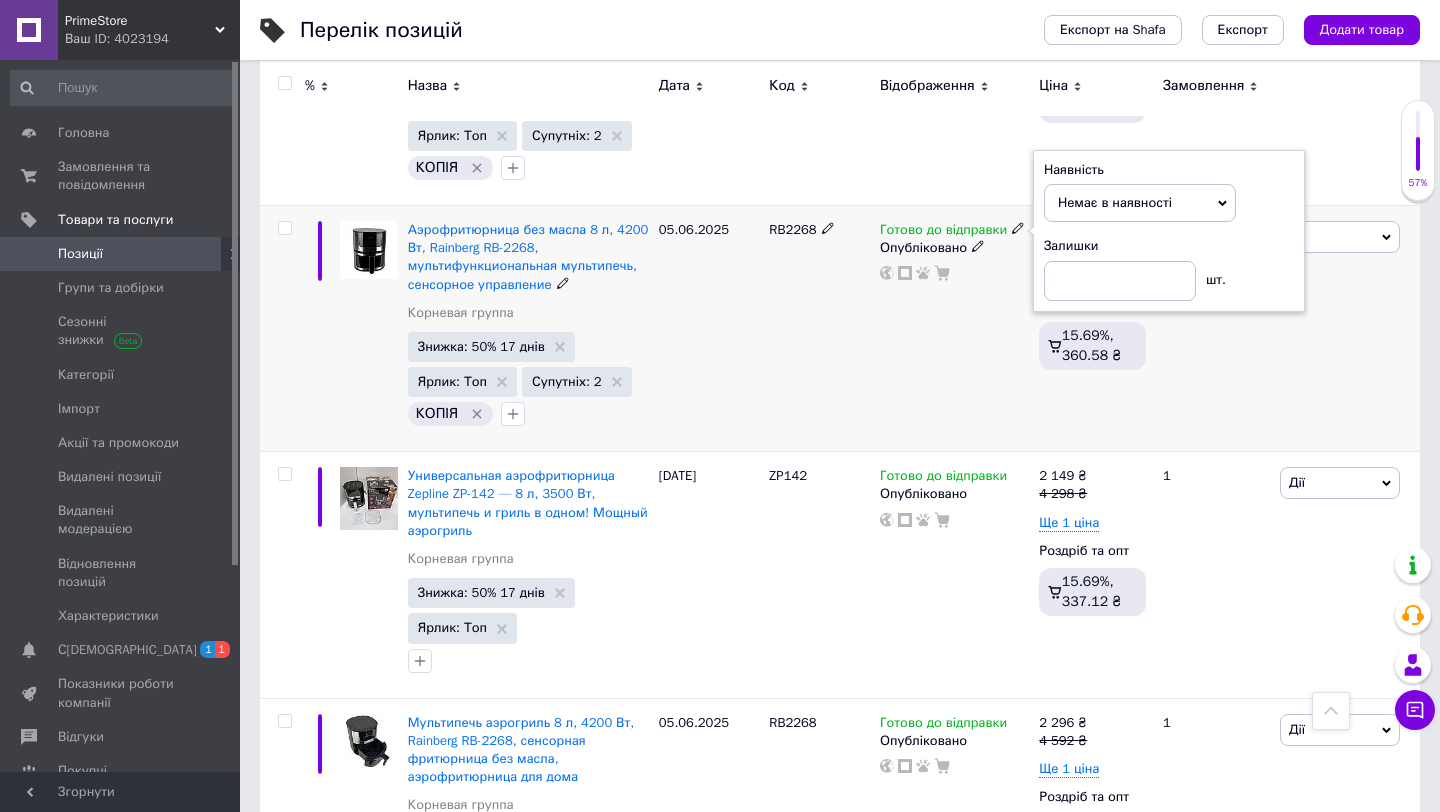click on "RB2268" at bounding box center (819, 328) 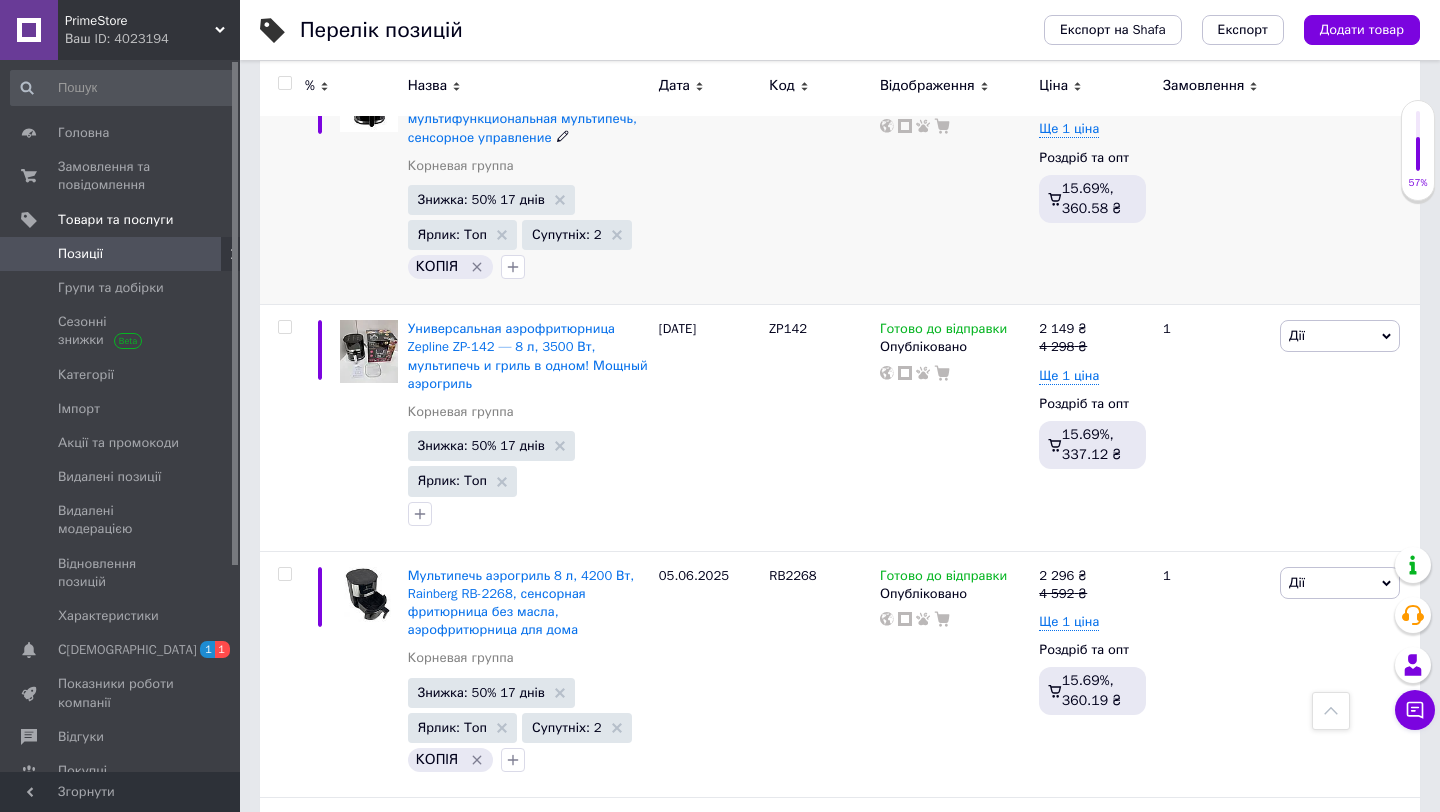 scroll, scrollTop: 620, scrollLeft: 0, axis: vertical 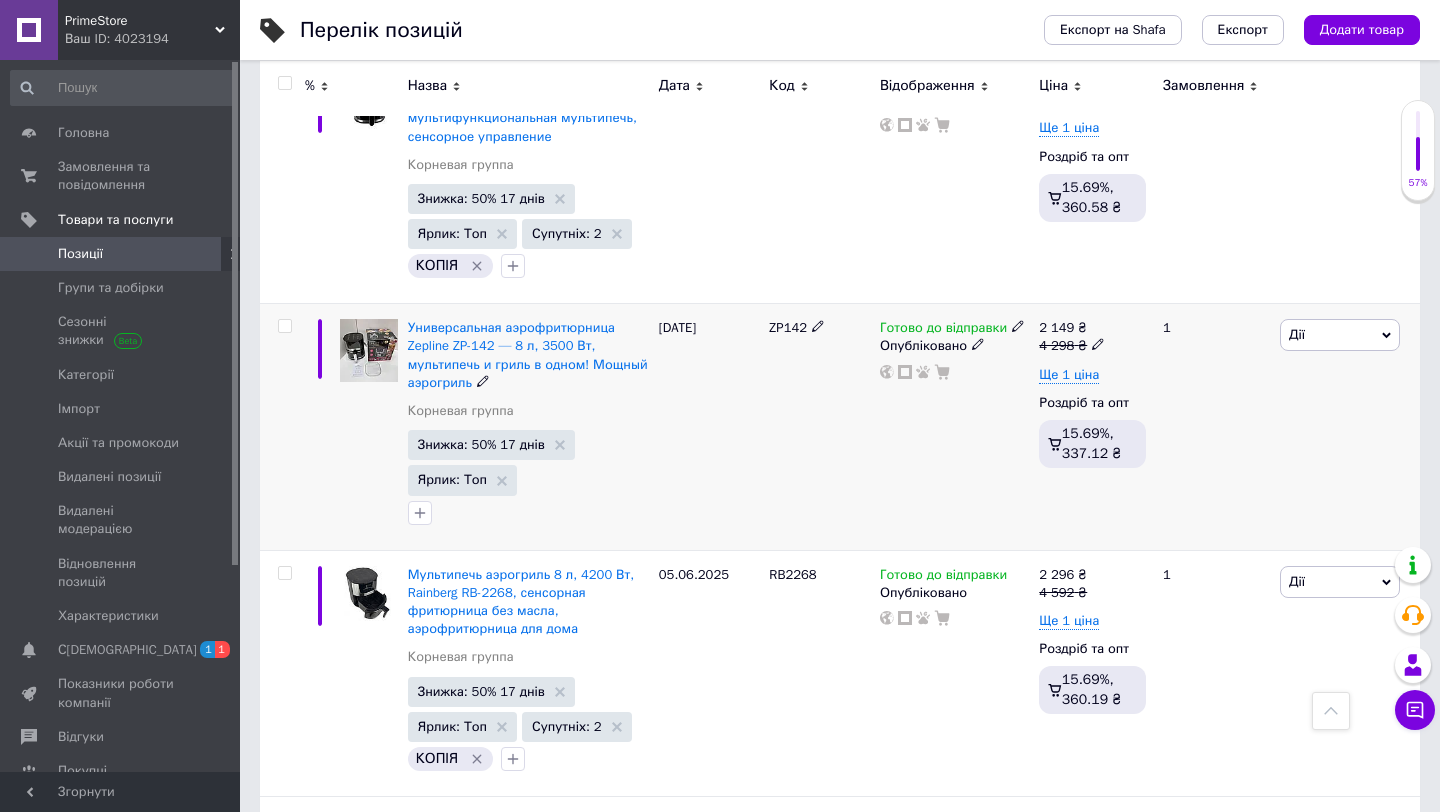 click on "Готово до відправки" at bounding box center (952, 328) 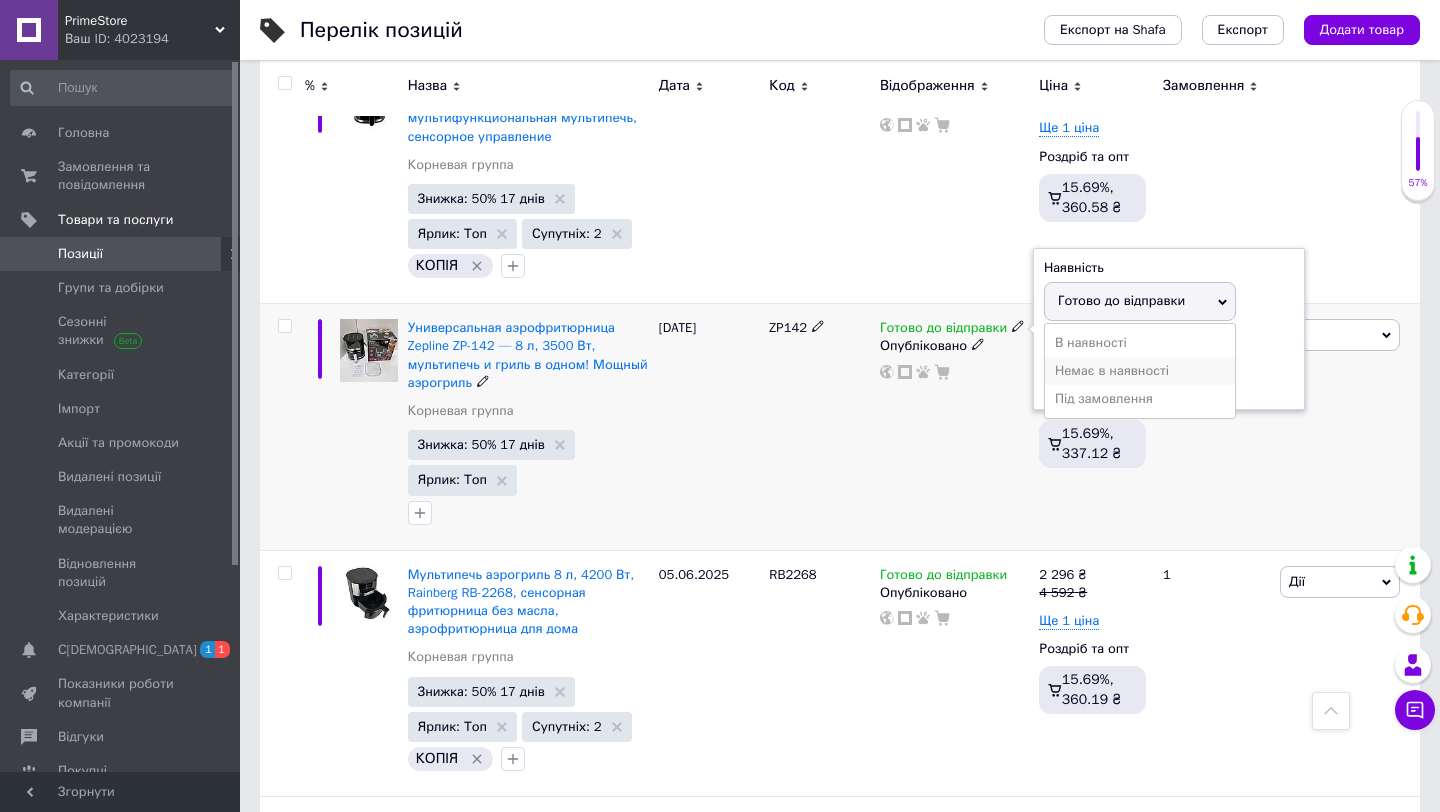 click on "Немає в наявності" at bounding box center (1140, 371) 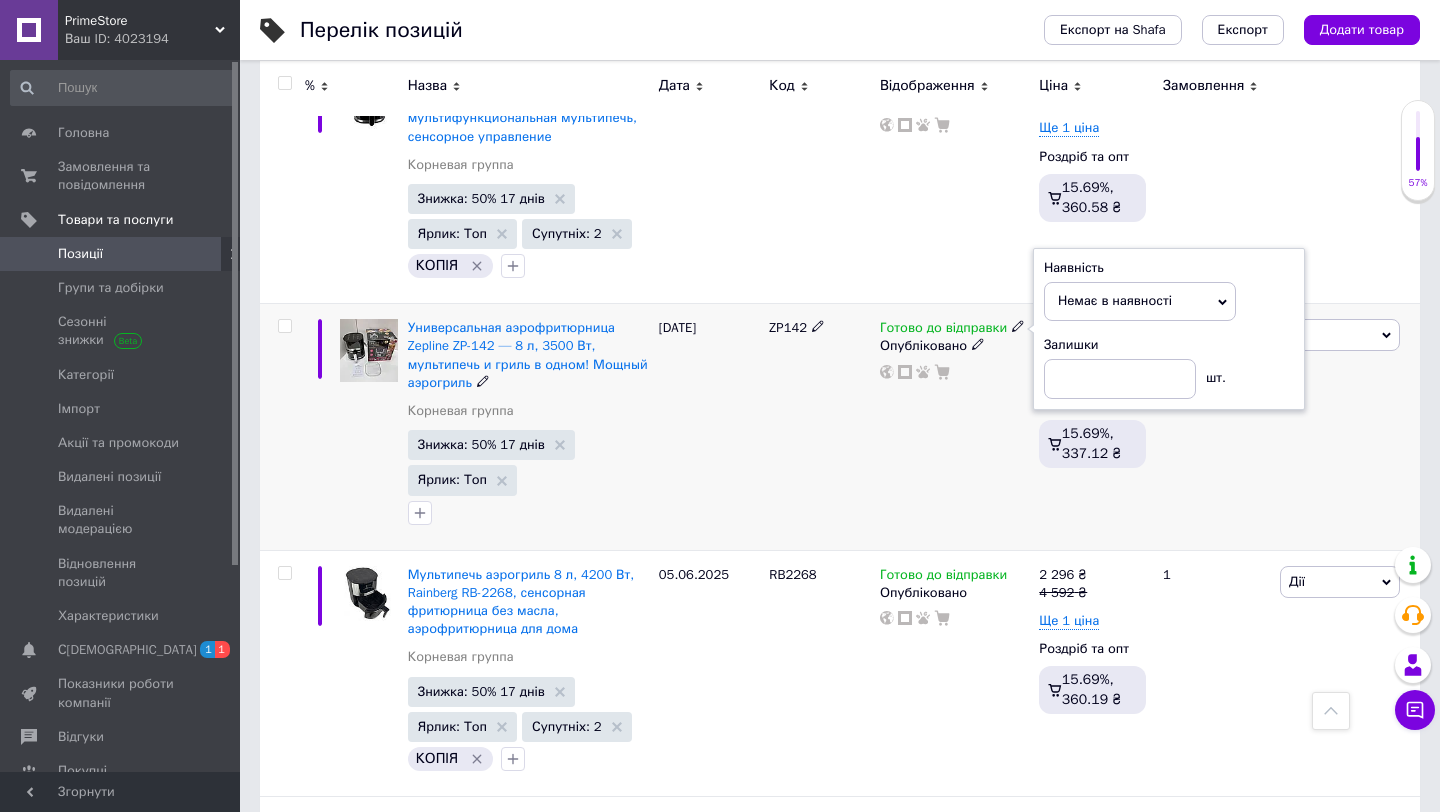 click on "ZP142" at bounding box center (819, 427) 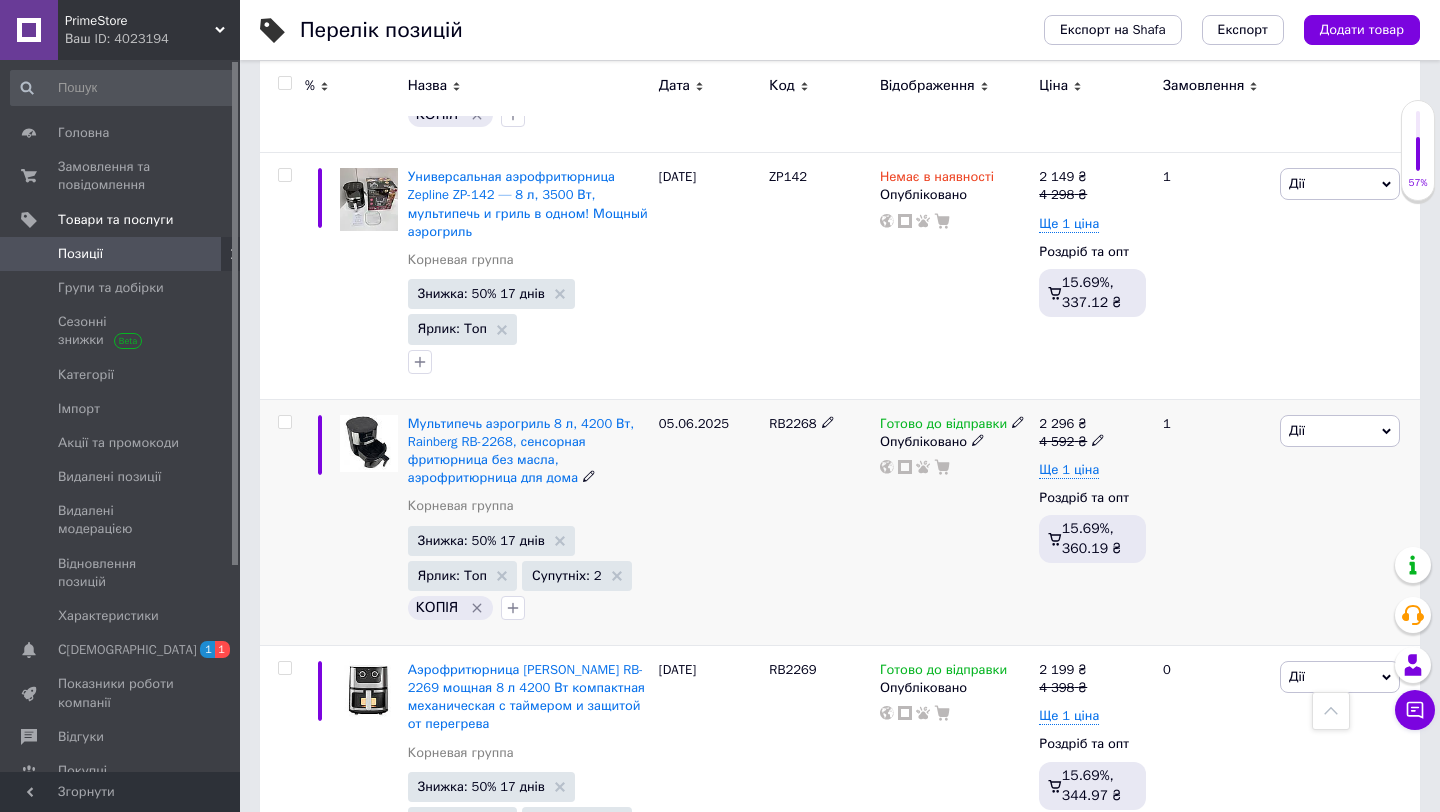 scroll, scrollTop: 773, scrollLeft: 0, axis: vertical 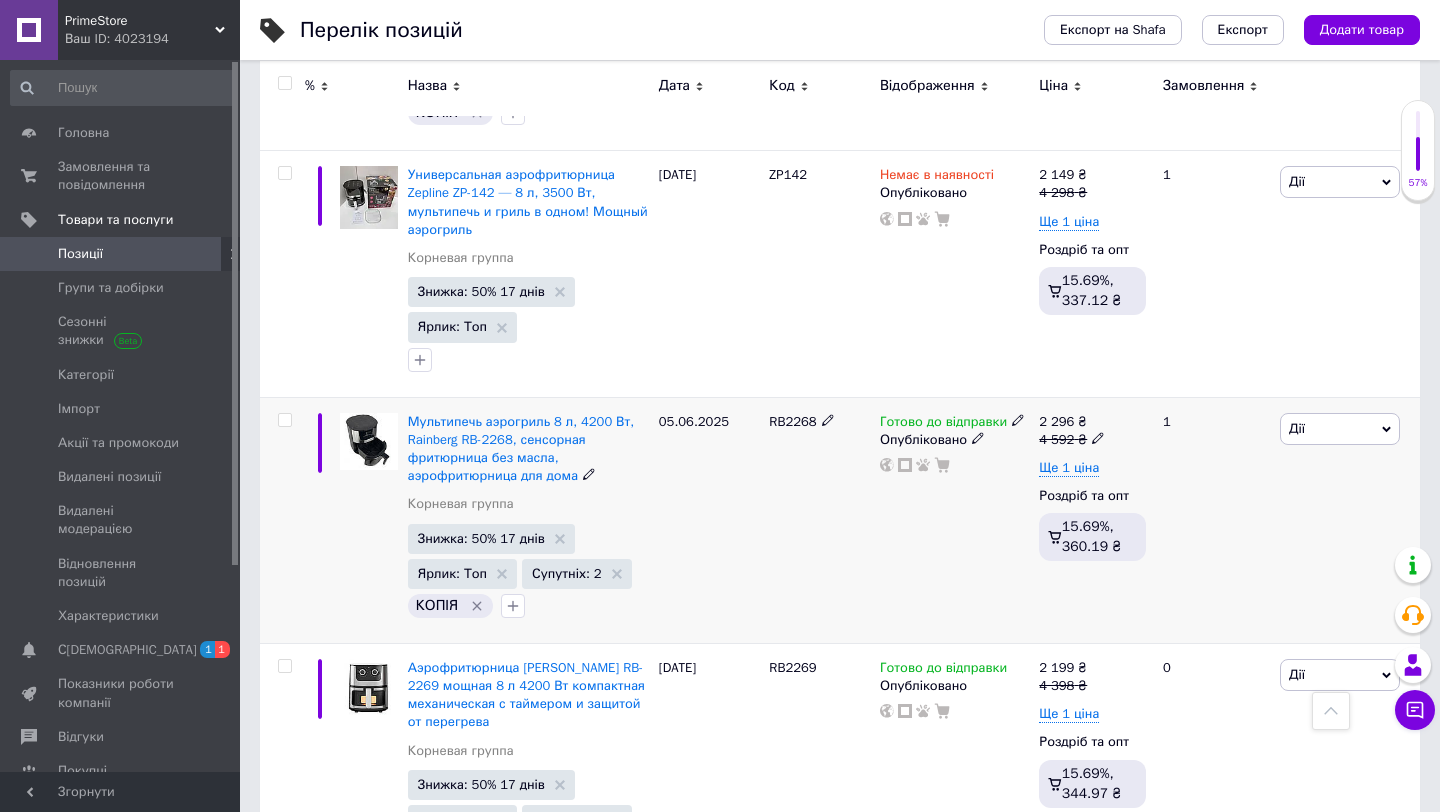 click on "Опубліковано" at bounding box center [954, 440] 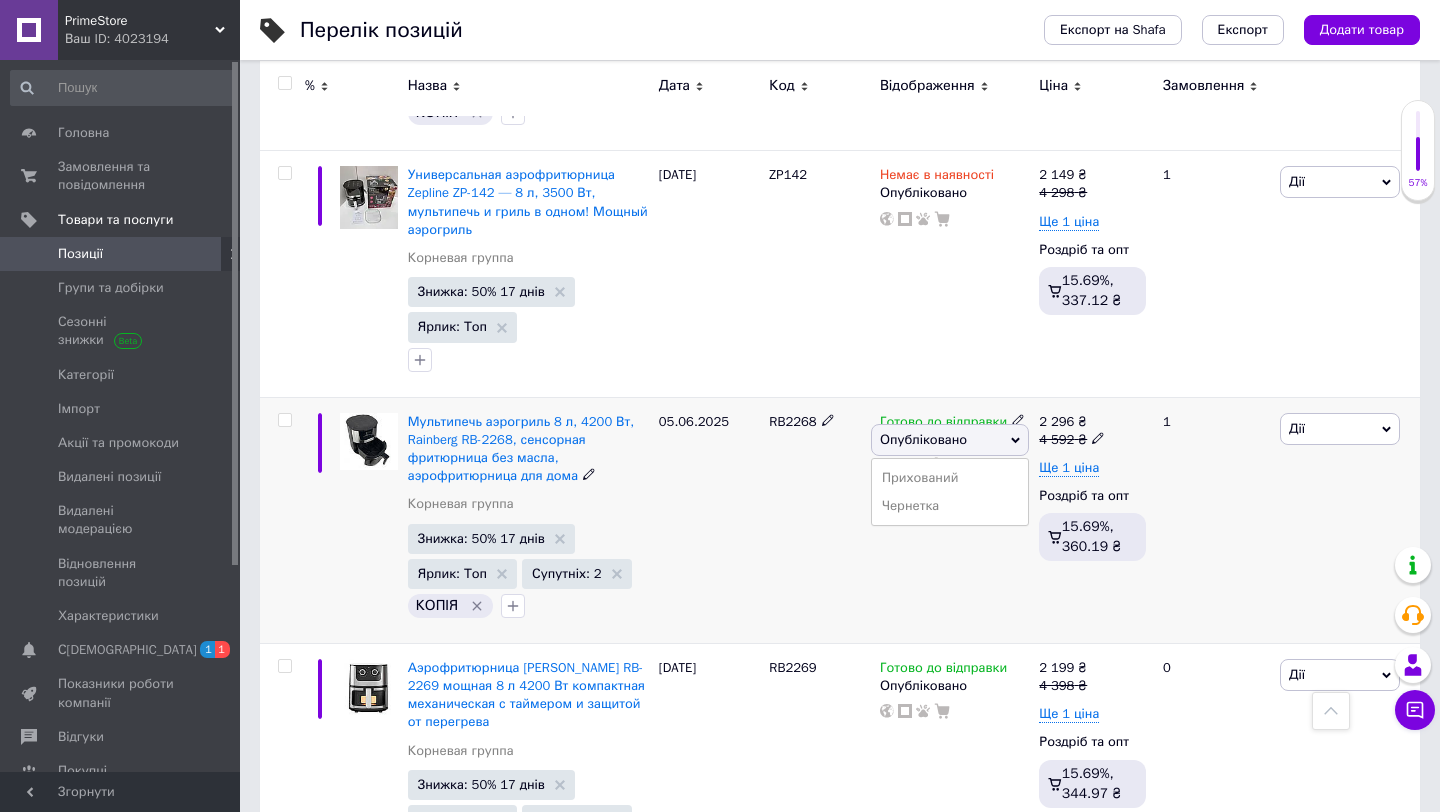 click 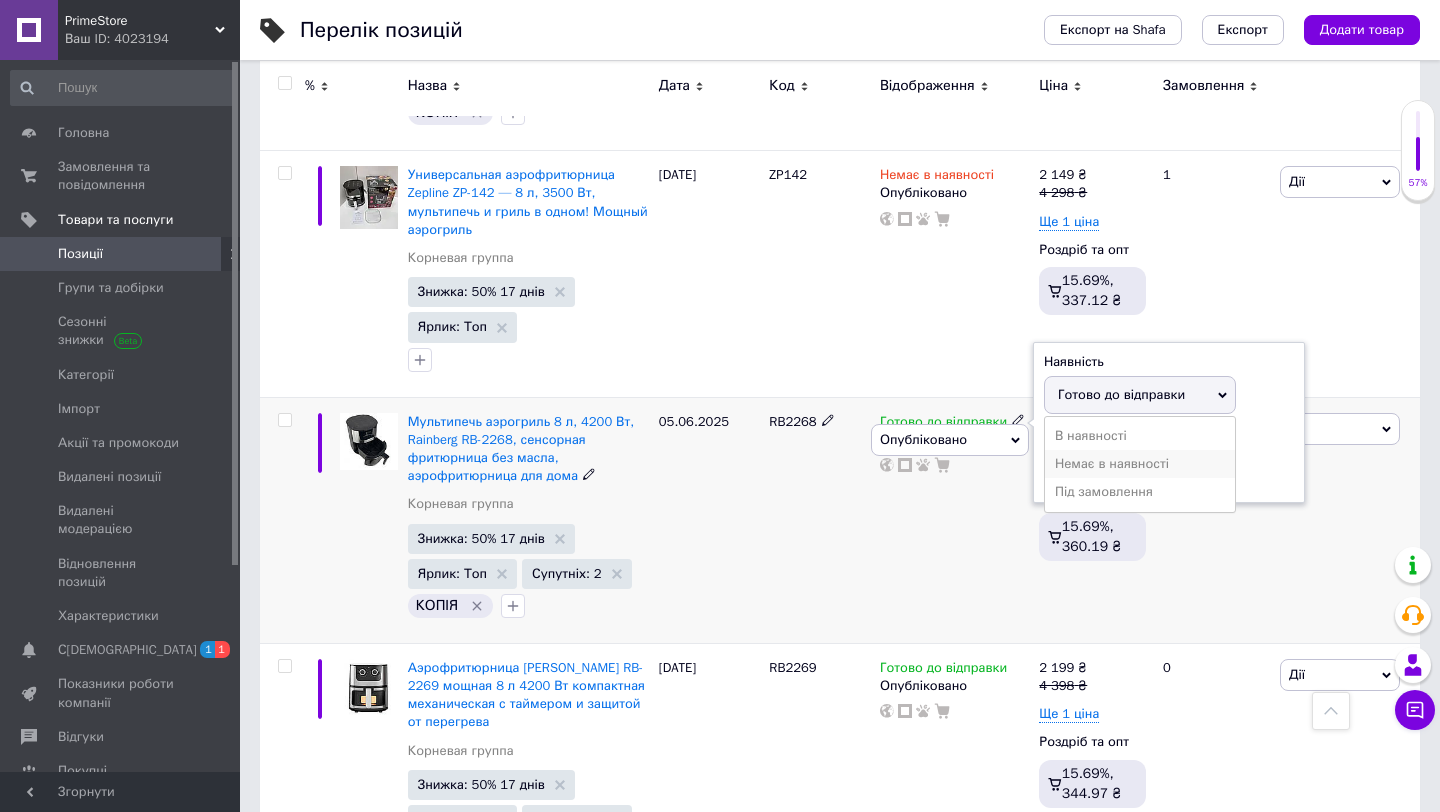 click on "Немає в наявності" at bounding box center [1140, 464] 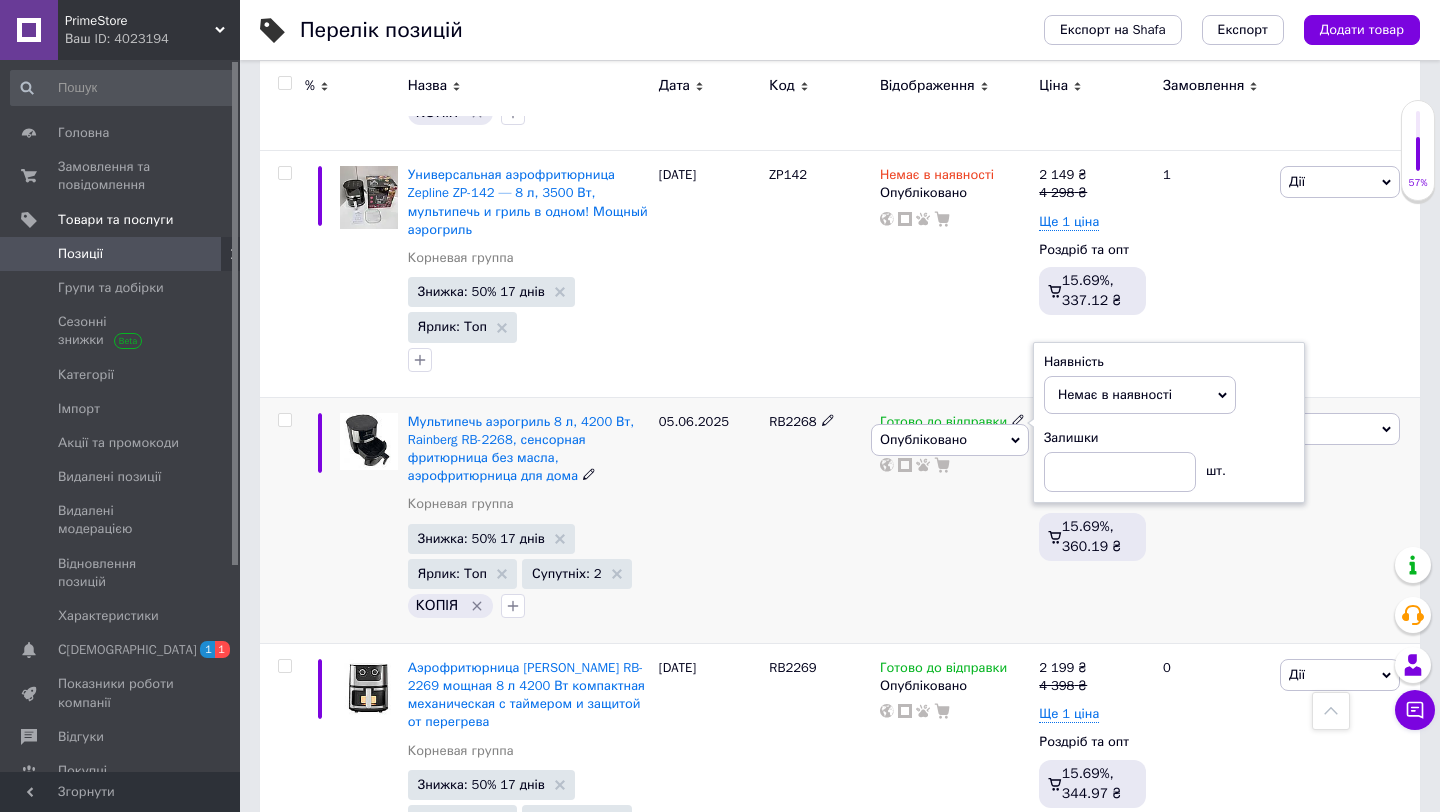 click on "Готово до відправки Наявність Немає в наявності В наявності Під замовлення Готово до відправки Залишки шт. Опубліковано Прихований Чернетка" at bounding box center (954, 520) 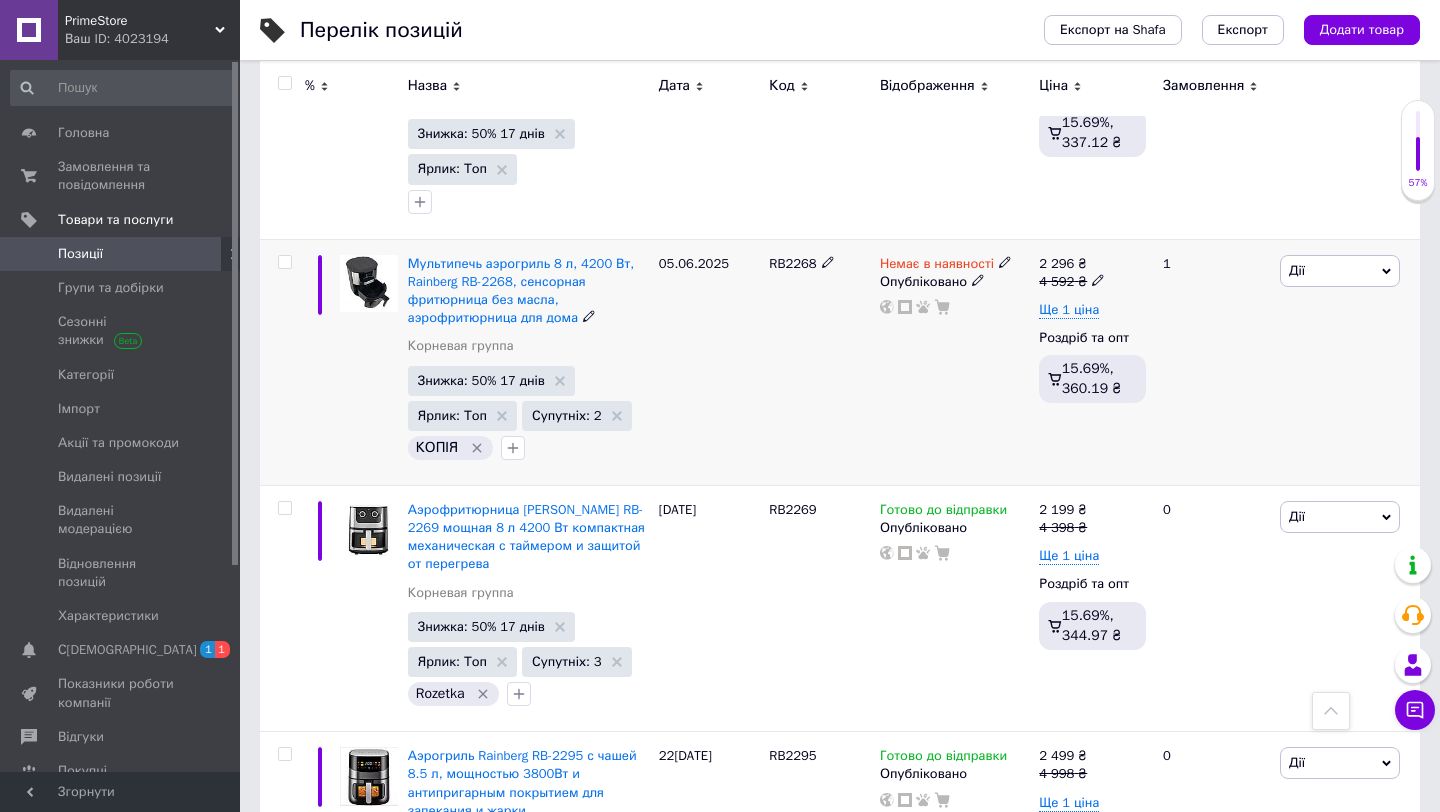 scroll, scrollTop: 946, scrollLeft: 0, axis: vertical 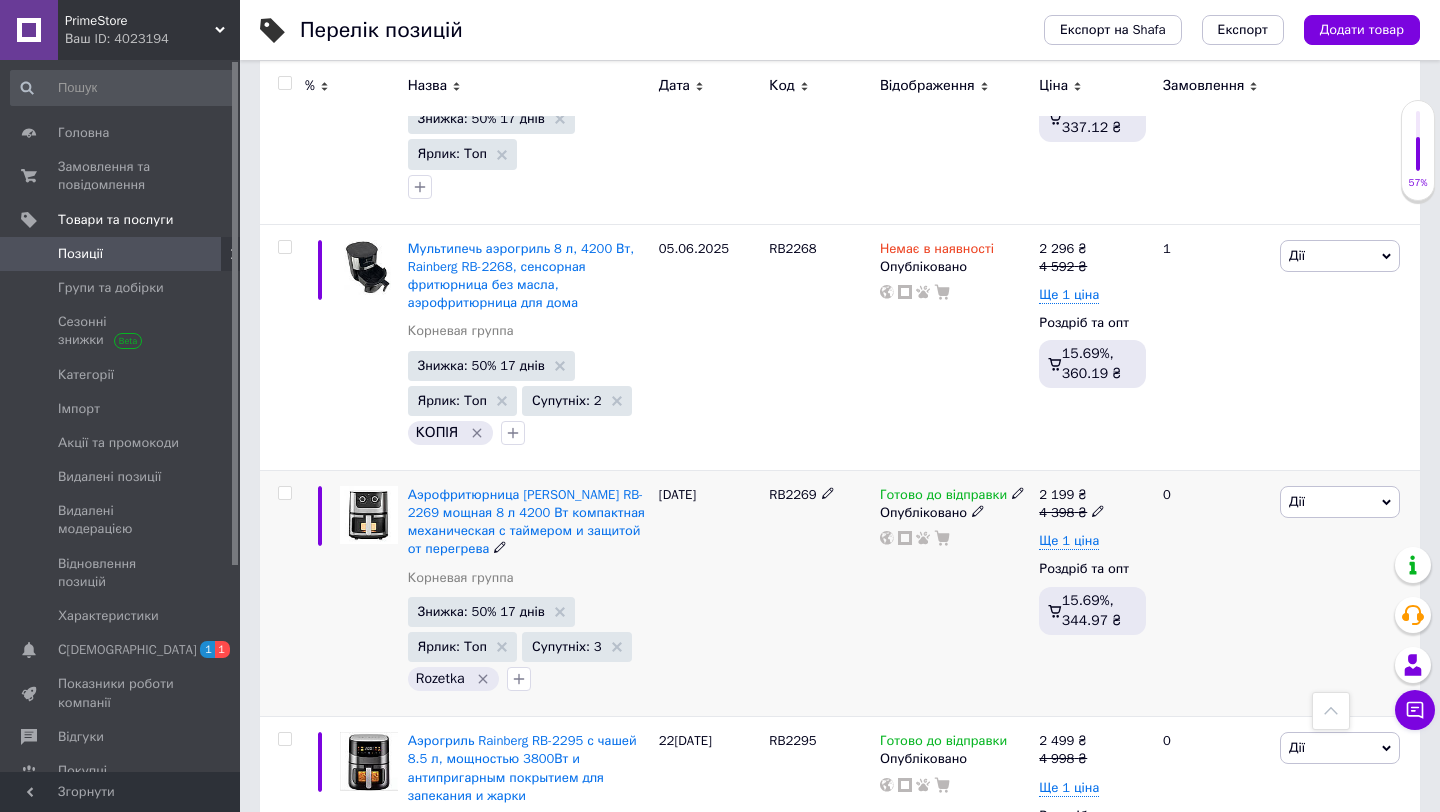 click 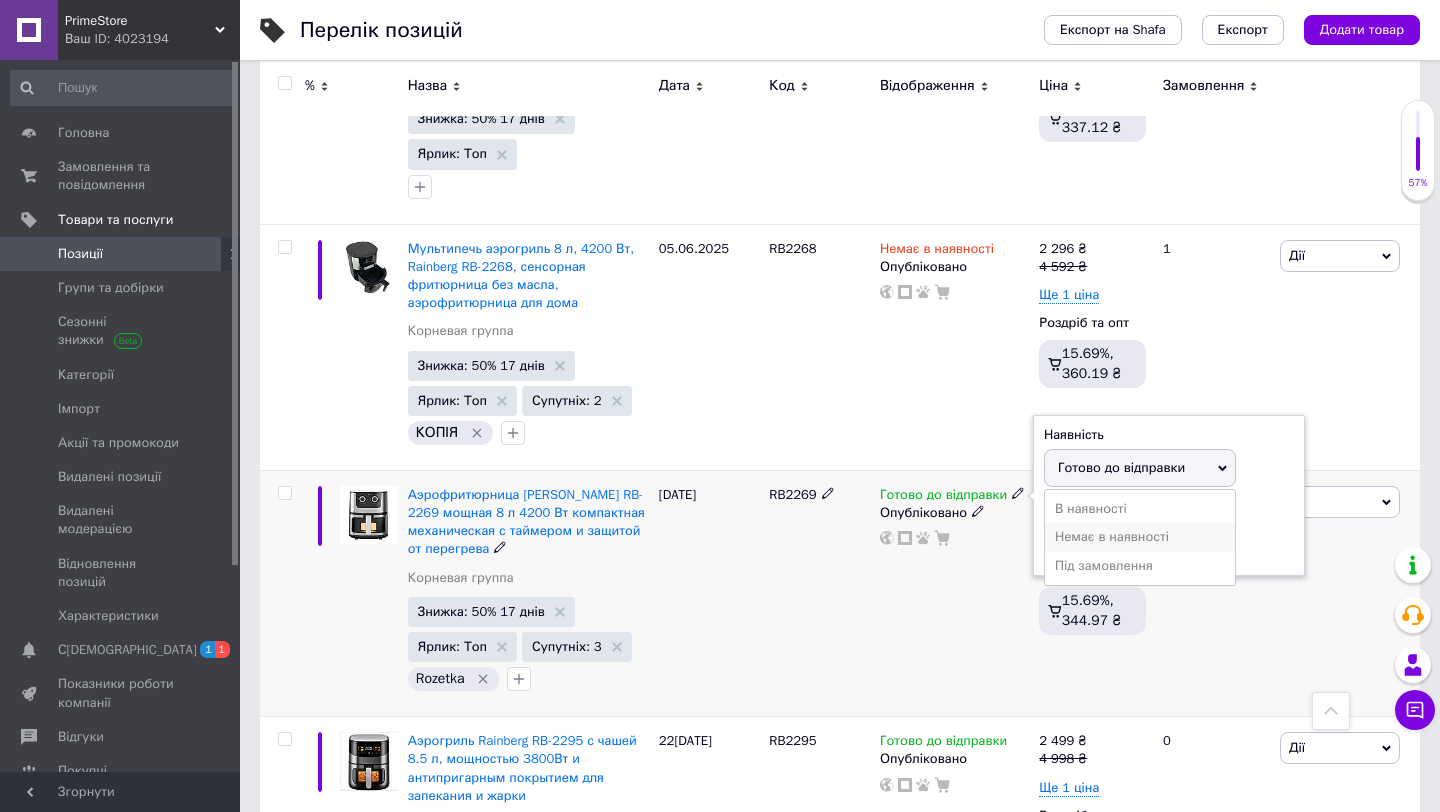 click on "Немає в наявності" at bounding box center (1140, 537) 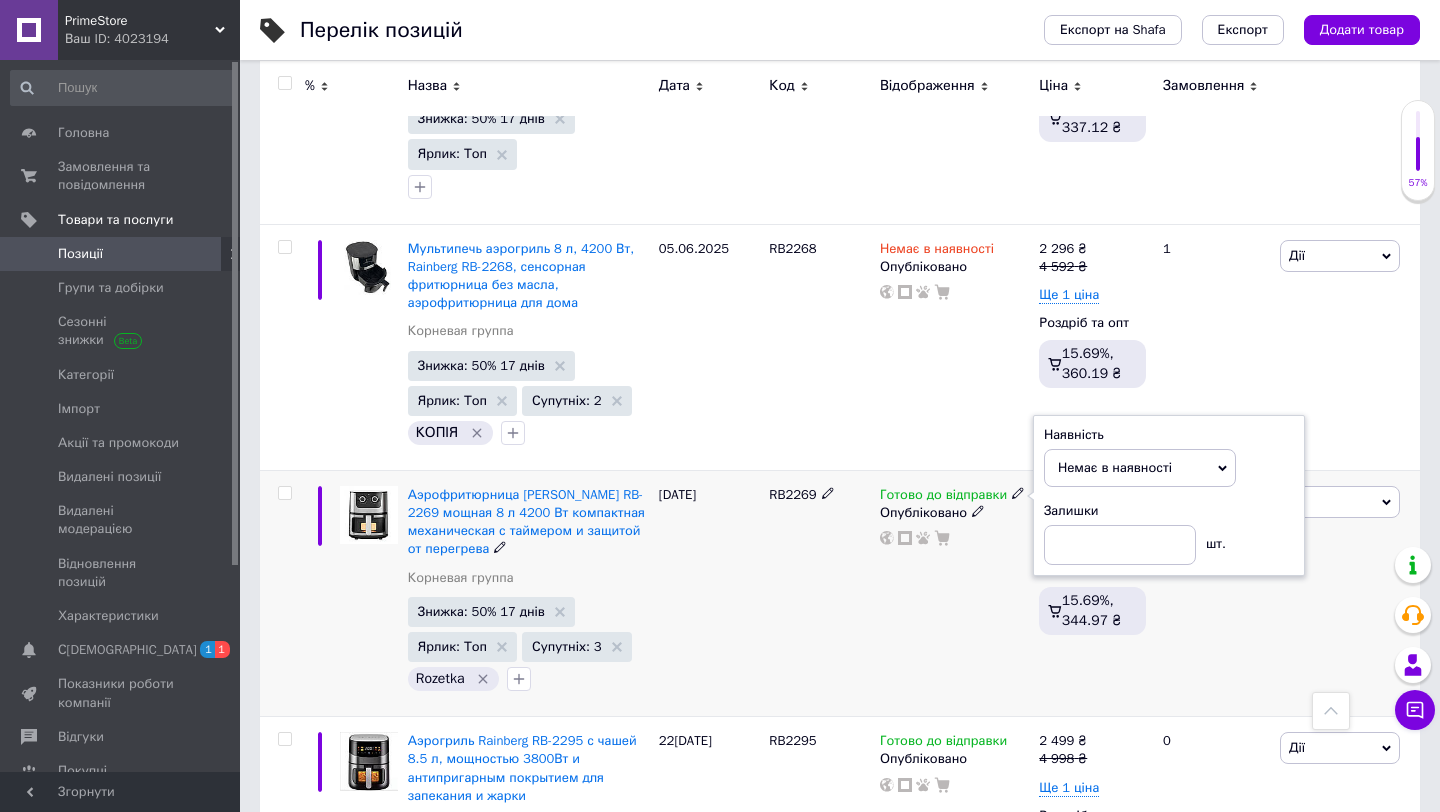 click on "Готово до відправки Наявність Немає в наявності В наявності Під замовлення Готово до відправки Залишки шт. Опубліковано" at bounding box center [954, 593] 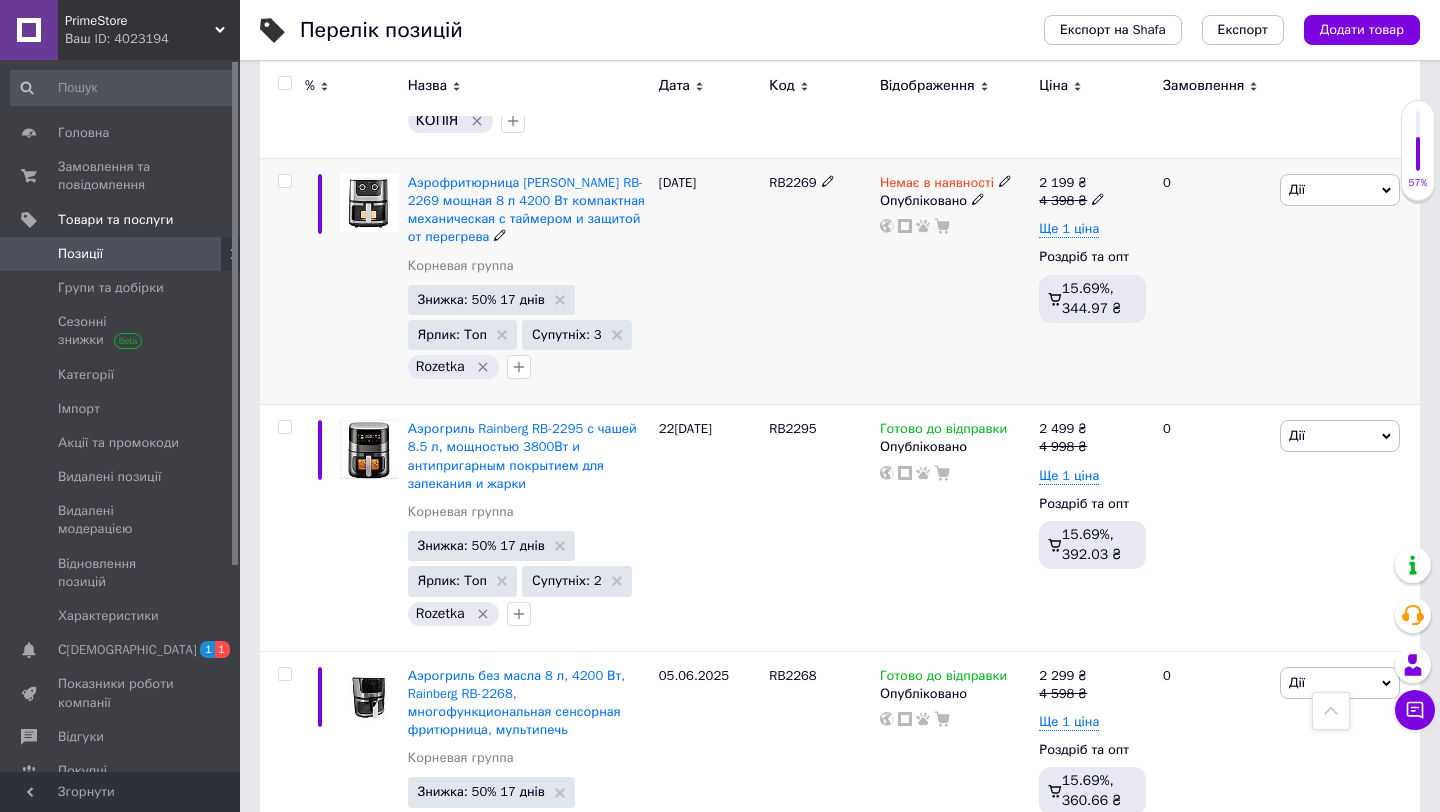 scroll, scrollTop: 1264, scrollLeft: 0, axis: vertical 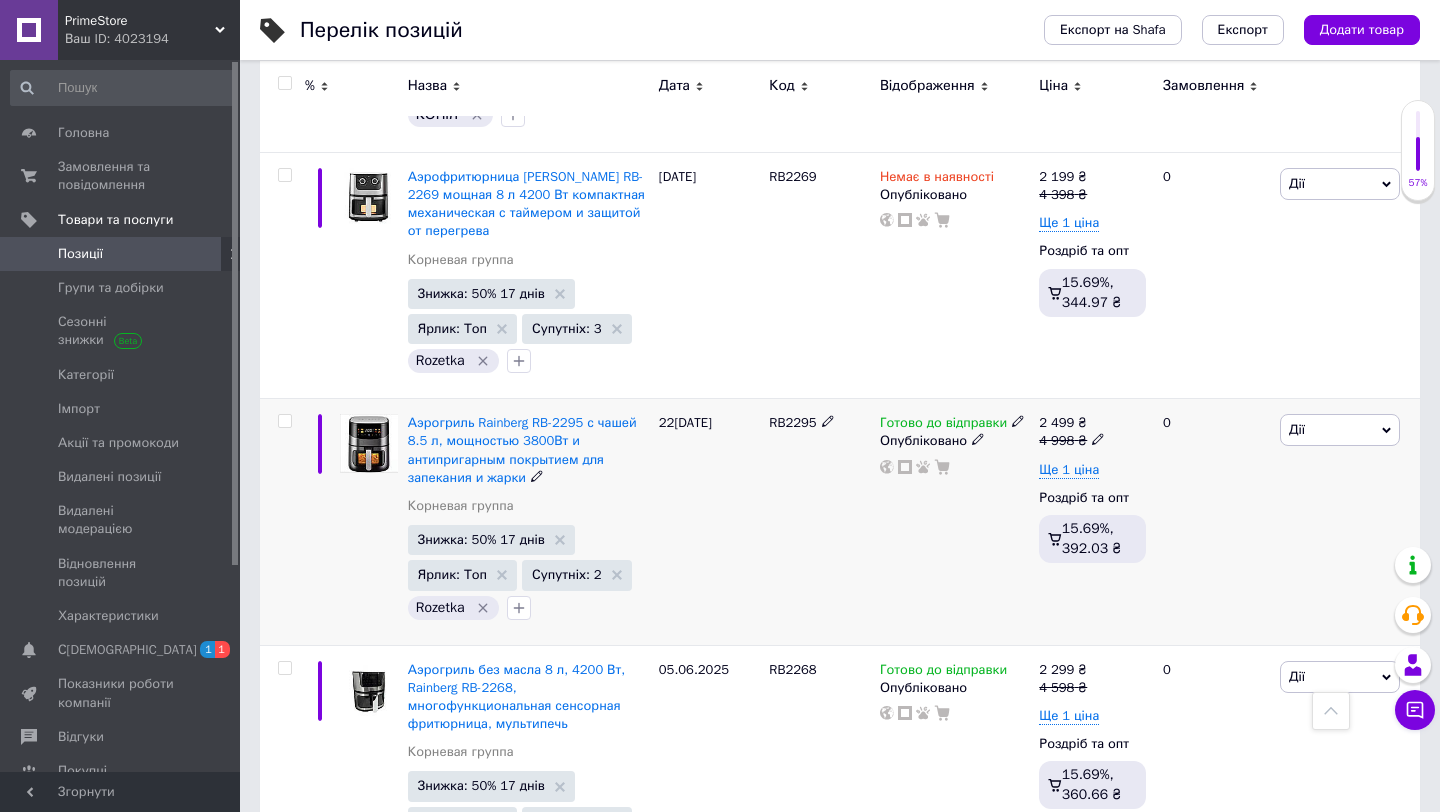 click 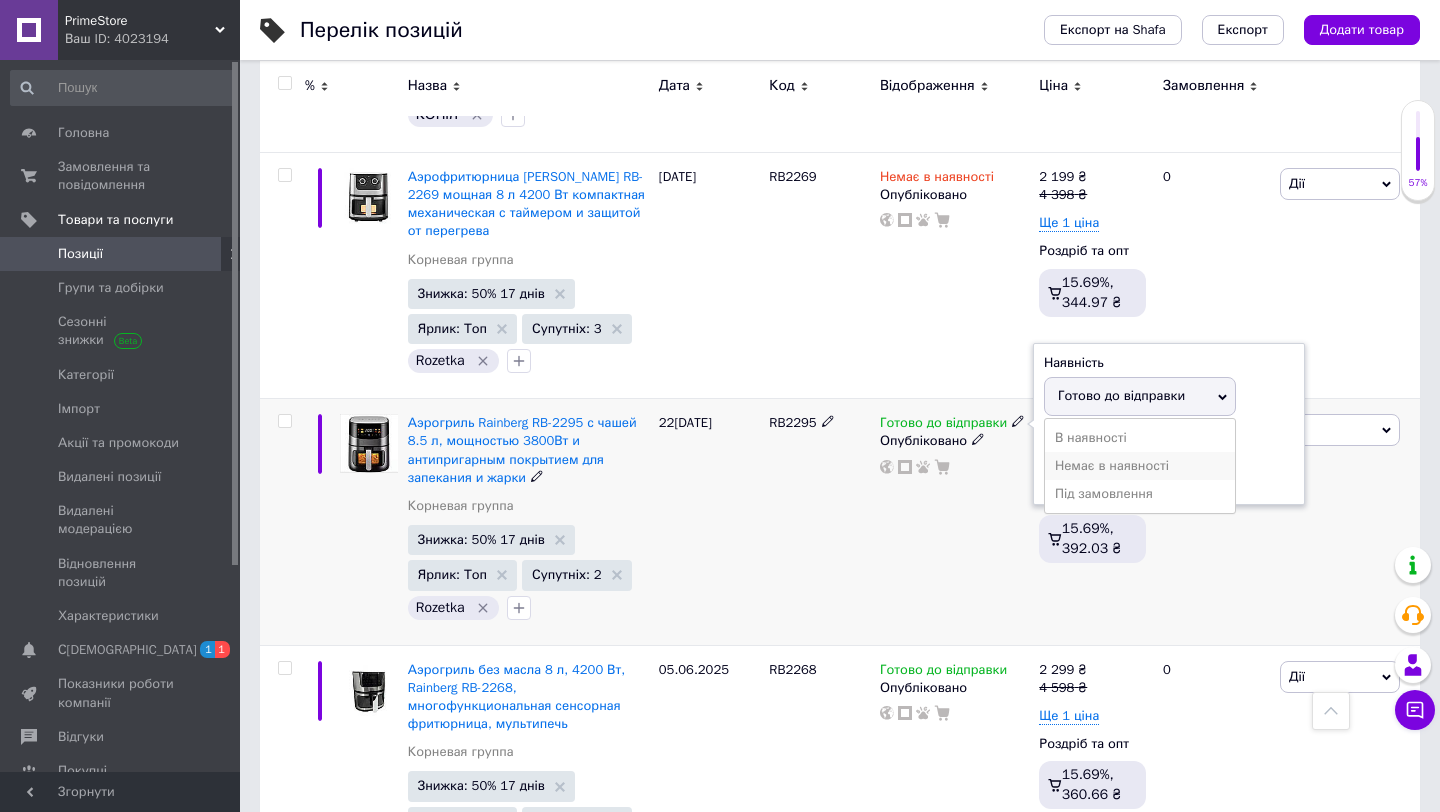 click on "Немає в наявності" at bounding box center (1140, 466) 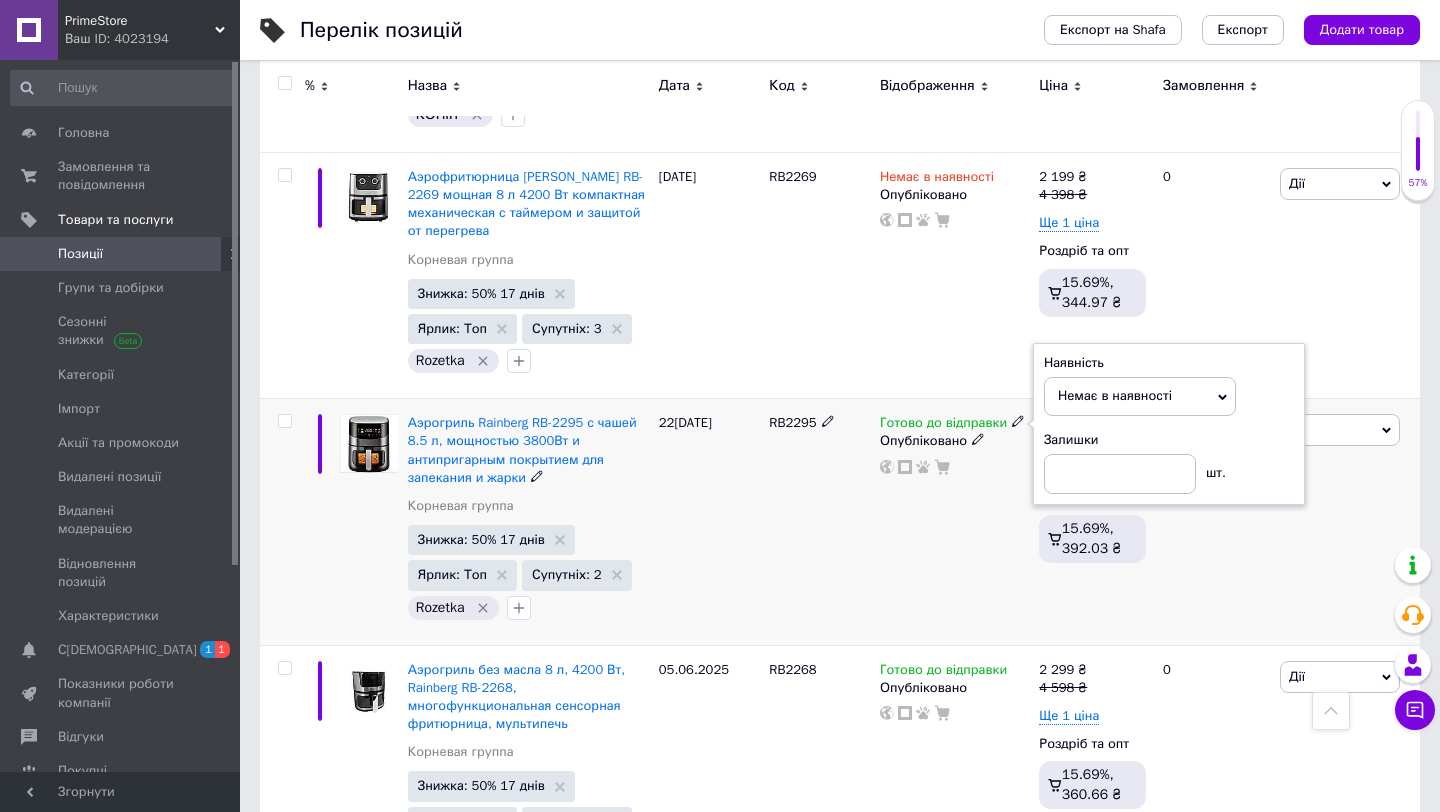 click on "Готово до відправки Наявність Немає в наявності В наявності Під замовлення Готово до відправки Залишки шт. Опубліковано" at bounding box center (954, 522) 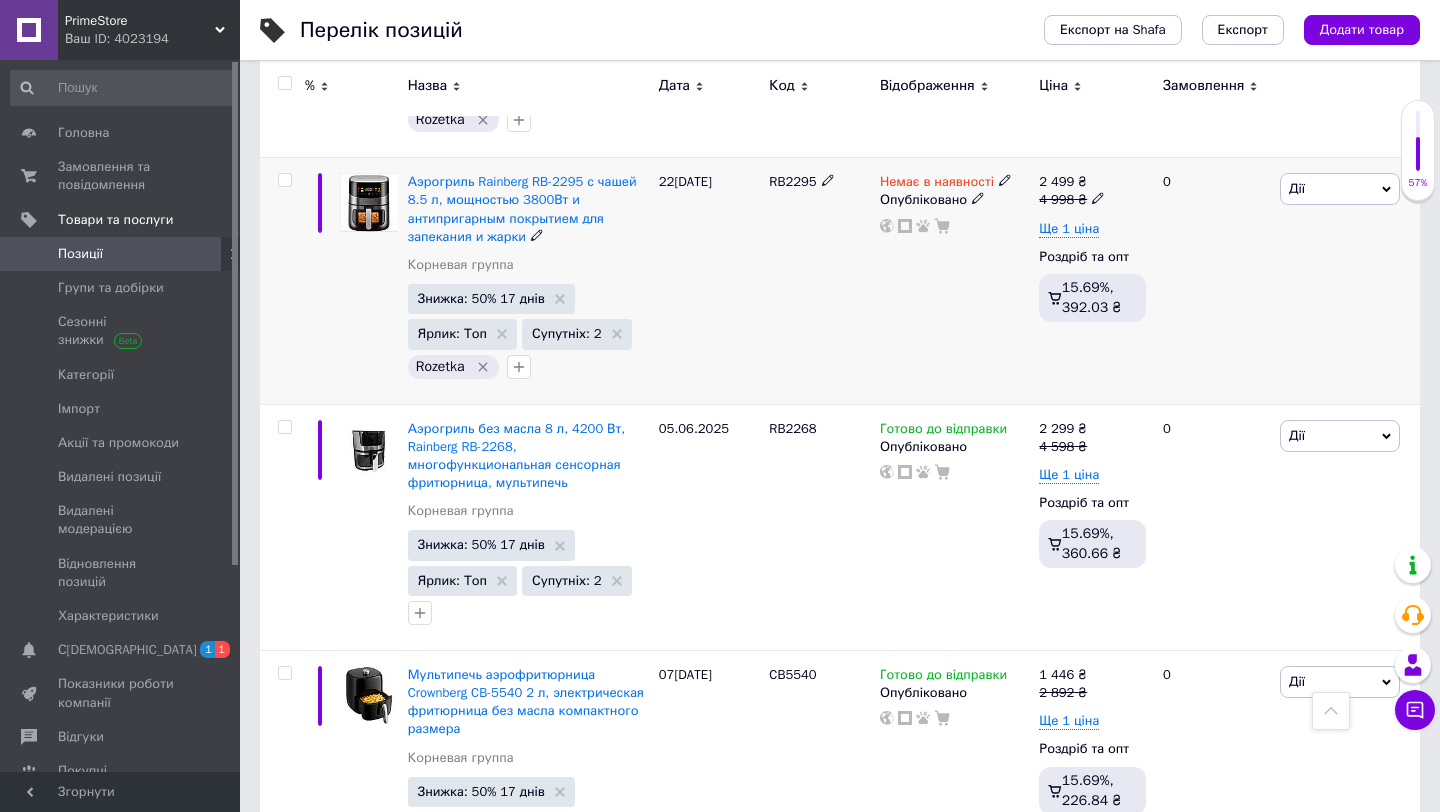 scroll, scrollTop: 1519, scrollLeft: 0, axis: vertical 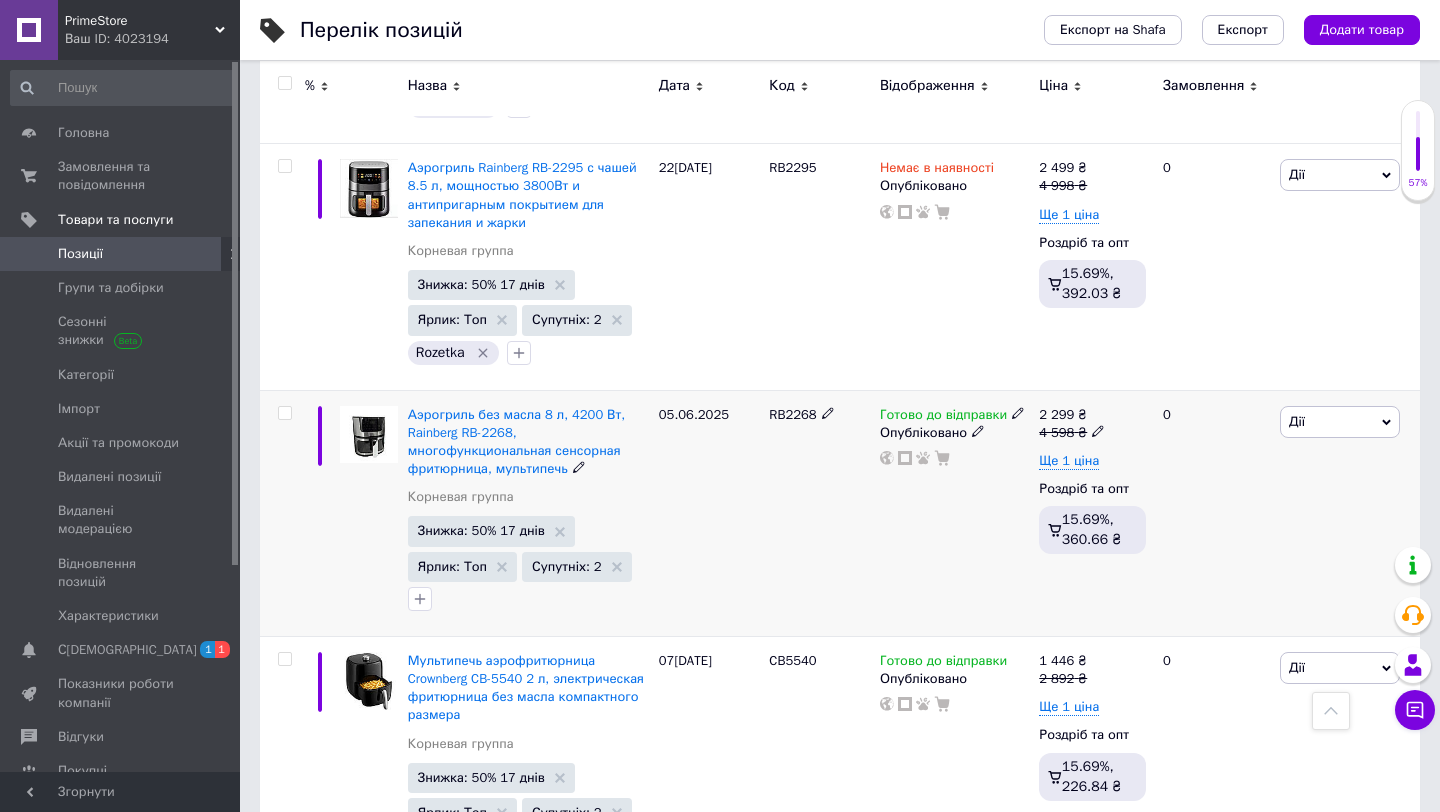 click 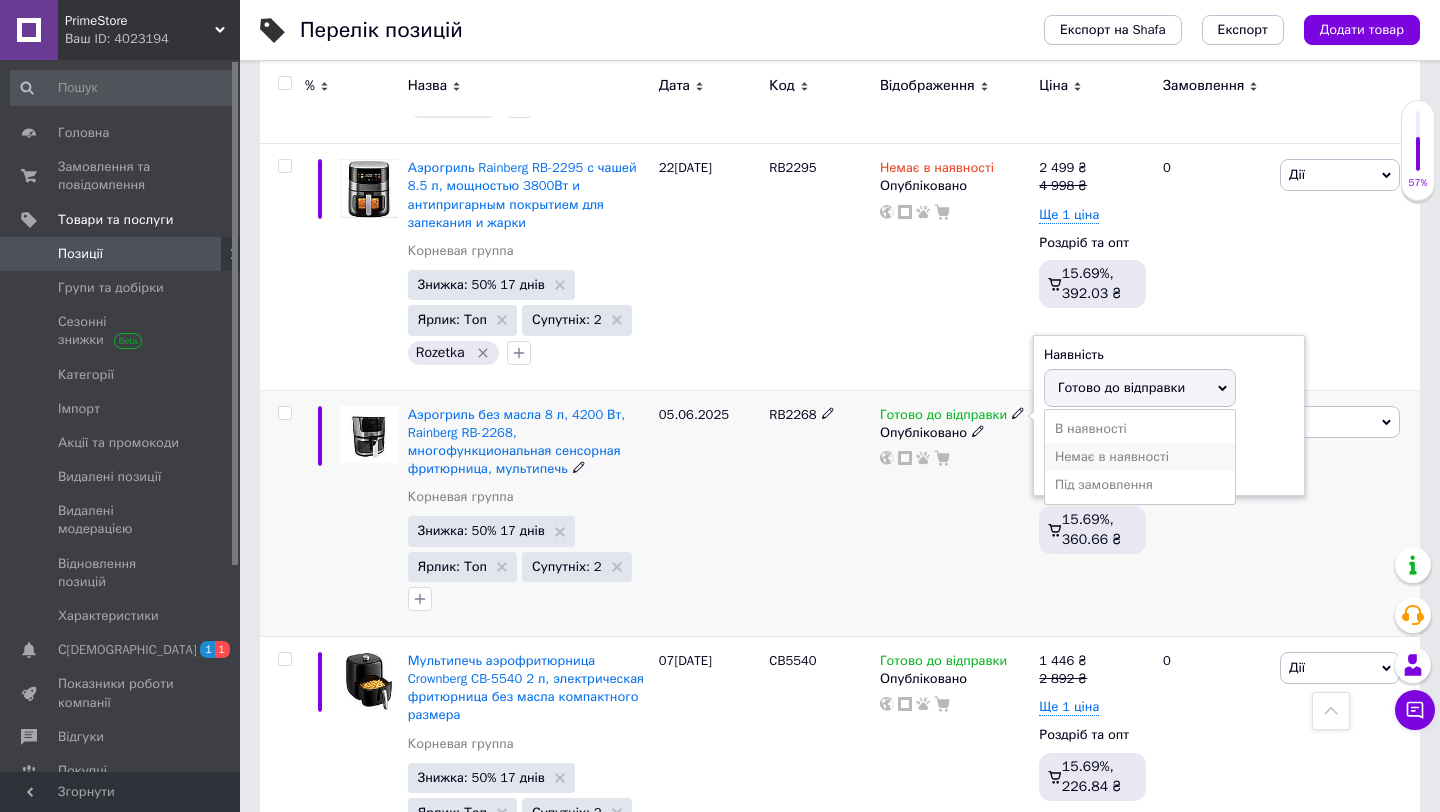 click on "Немає в наявності" at bounding box center [1140, 457] 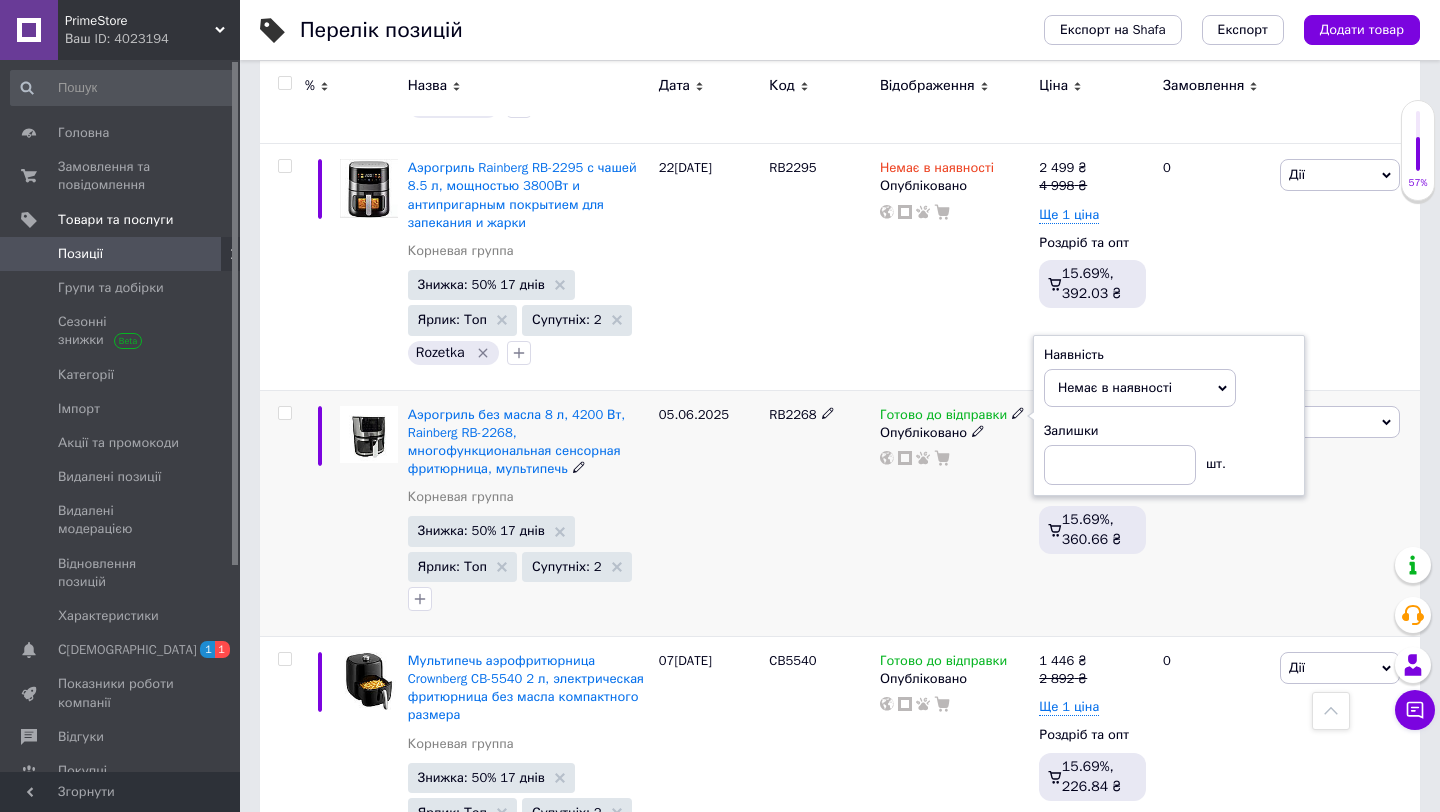 click on "RB2268" at bounding box center (819, 513) 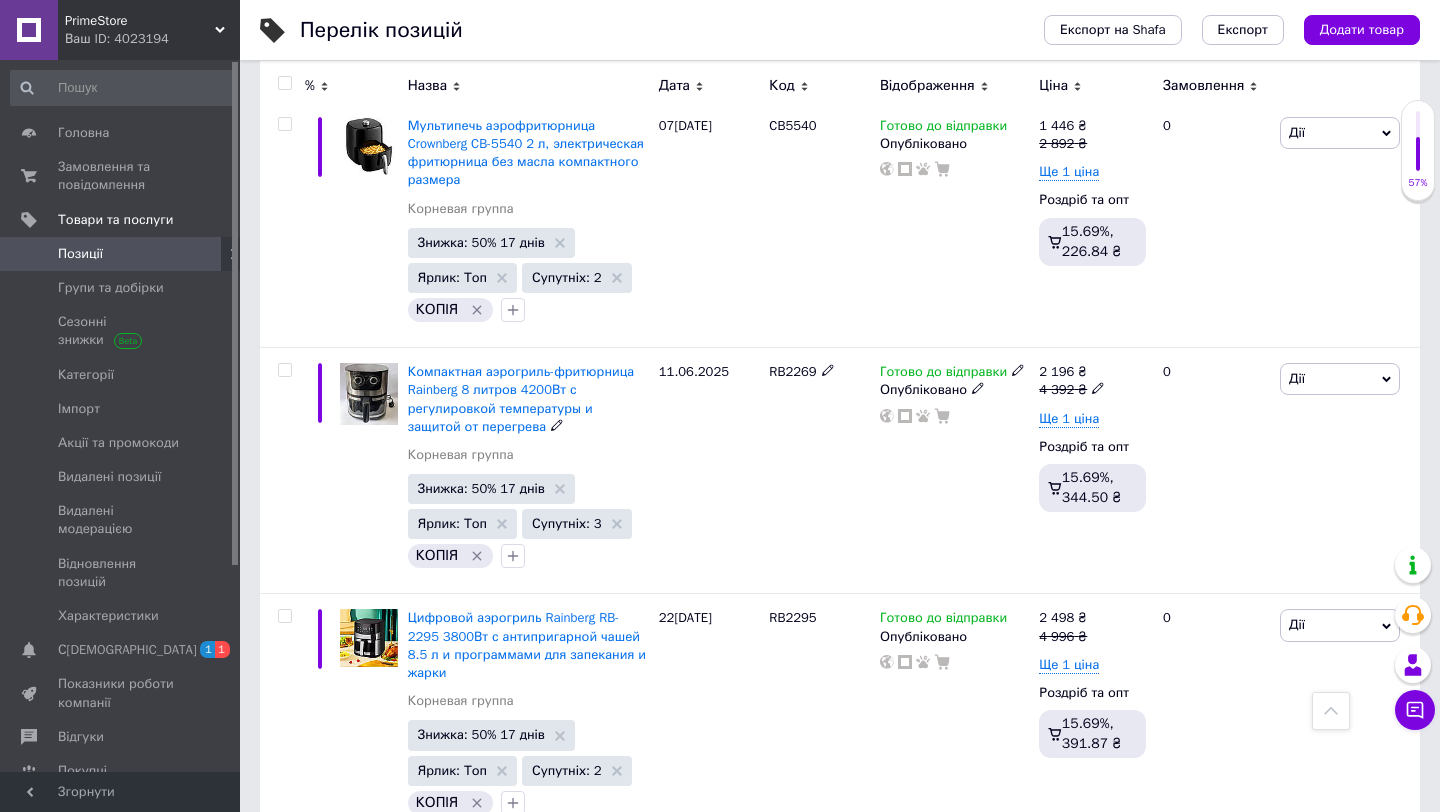 scroll, scrollTop: 2057, scrollLeft: 0, axis: vertical 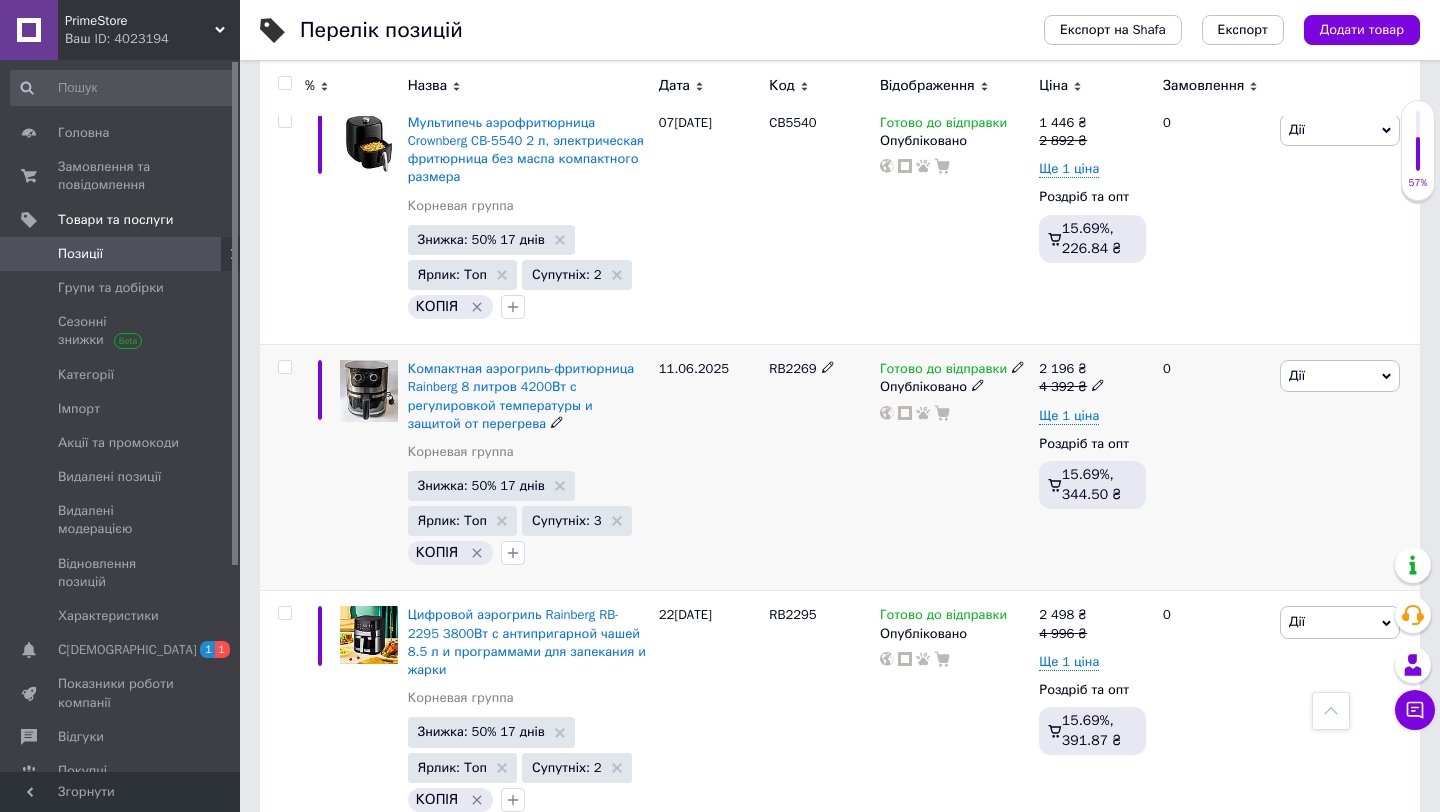 click 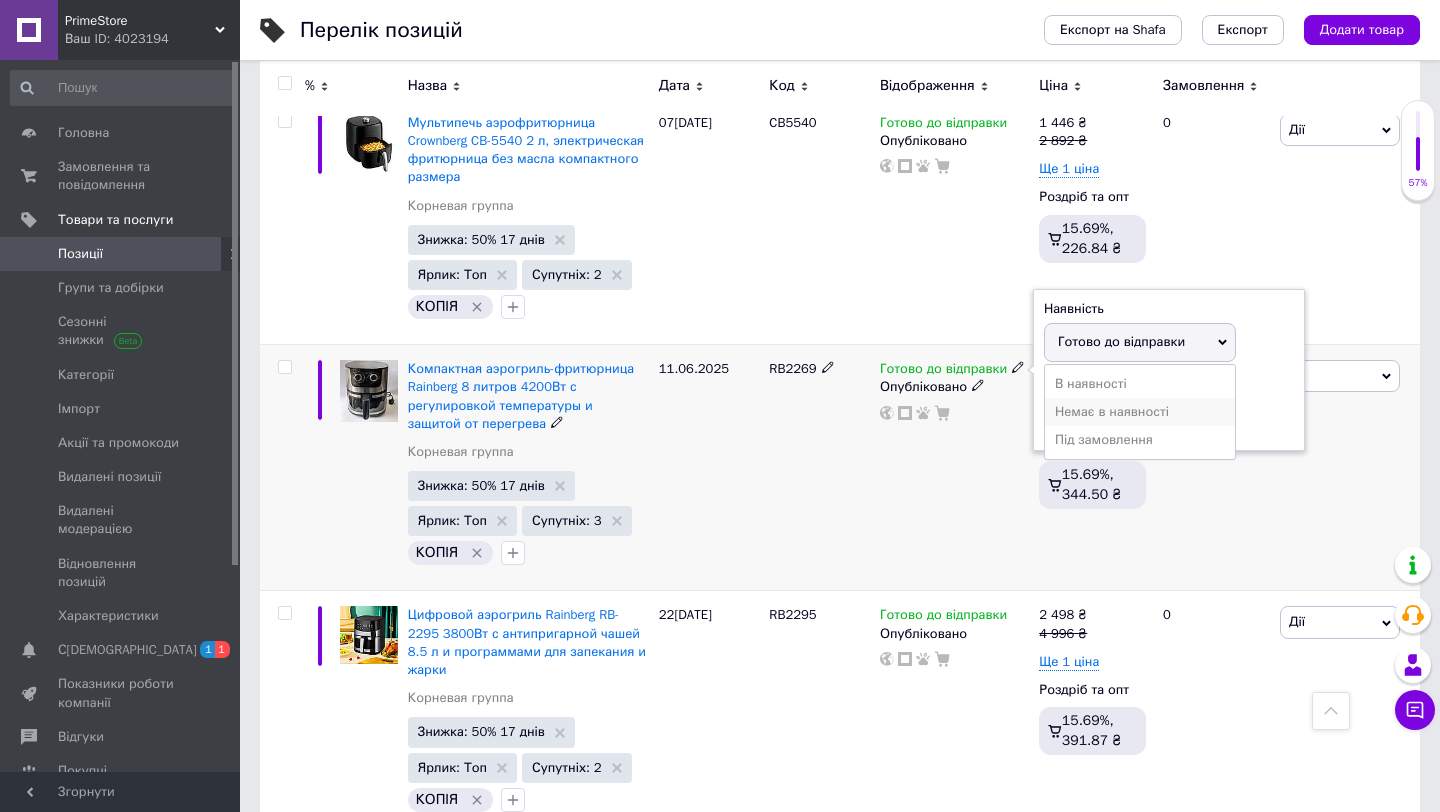 click on "Немає в наявності" at bounding box center (1140, 412) 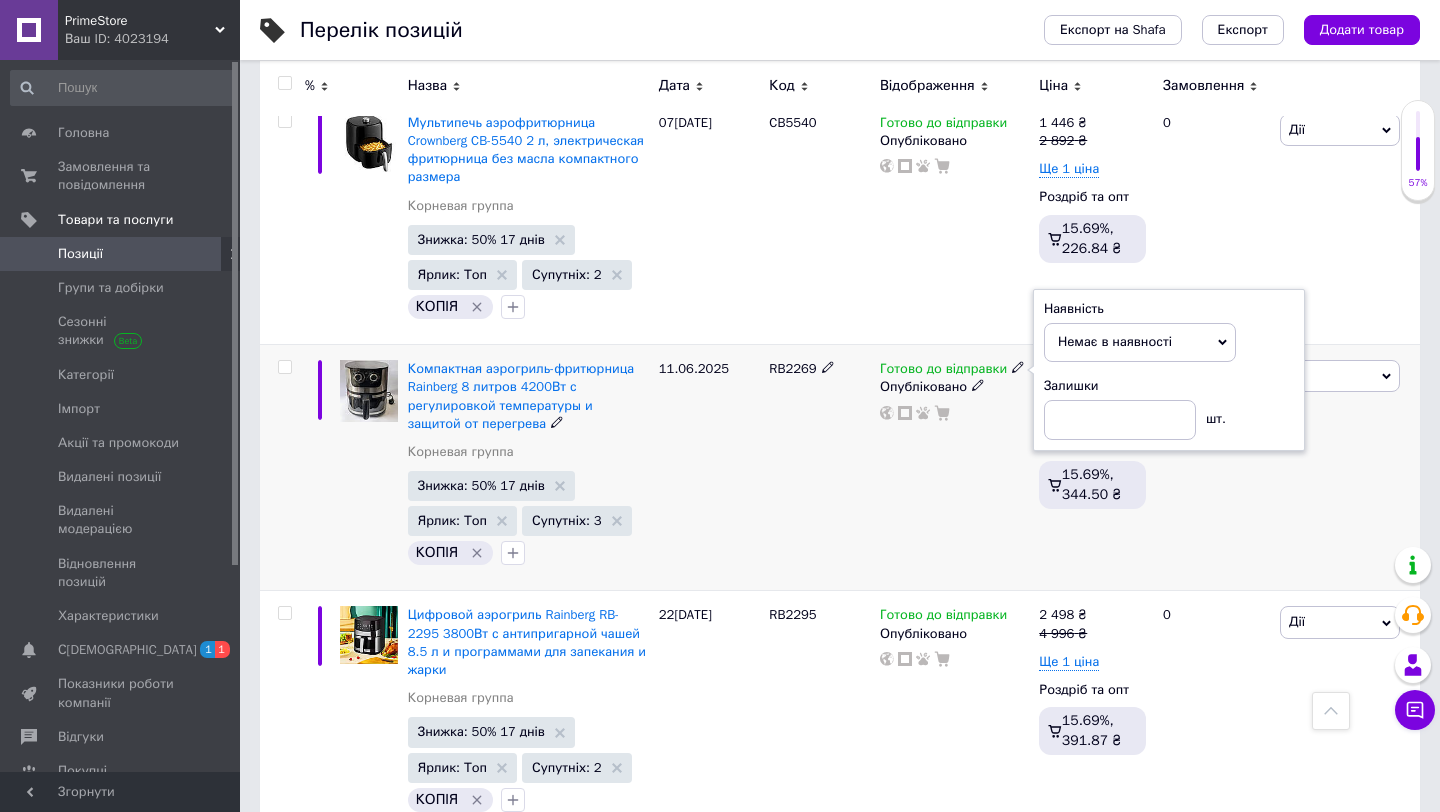 click on "RB2269" at bounding box center (819, 468) 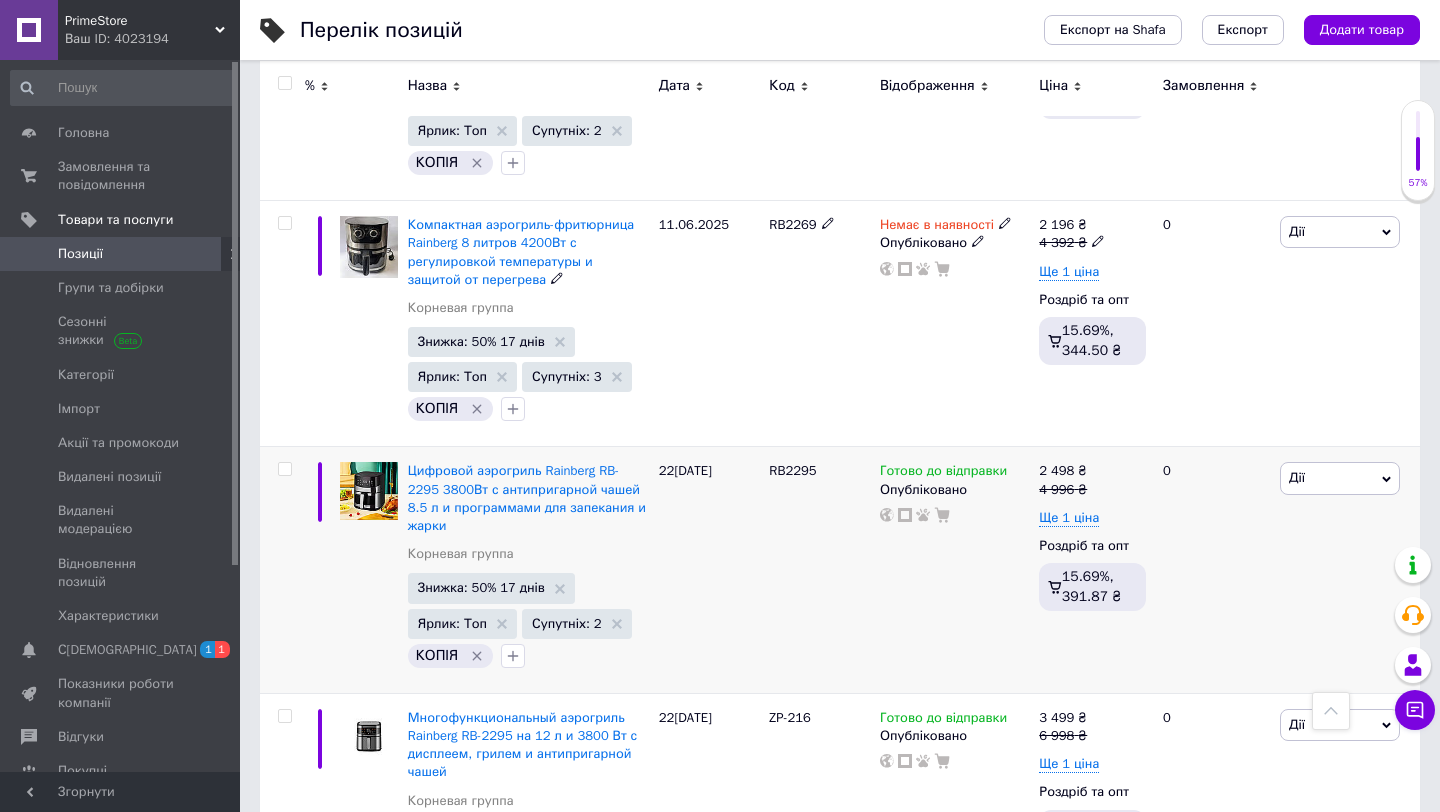 scroll, scrollTop: 2207, scrollLeft: 0, axis: vertical 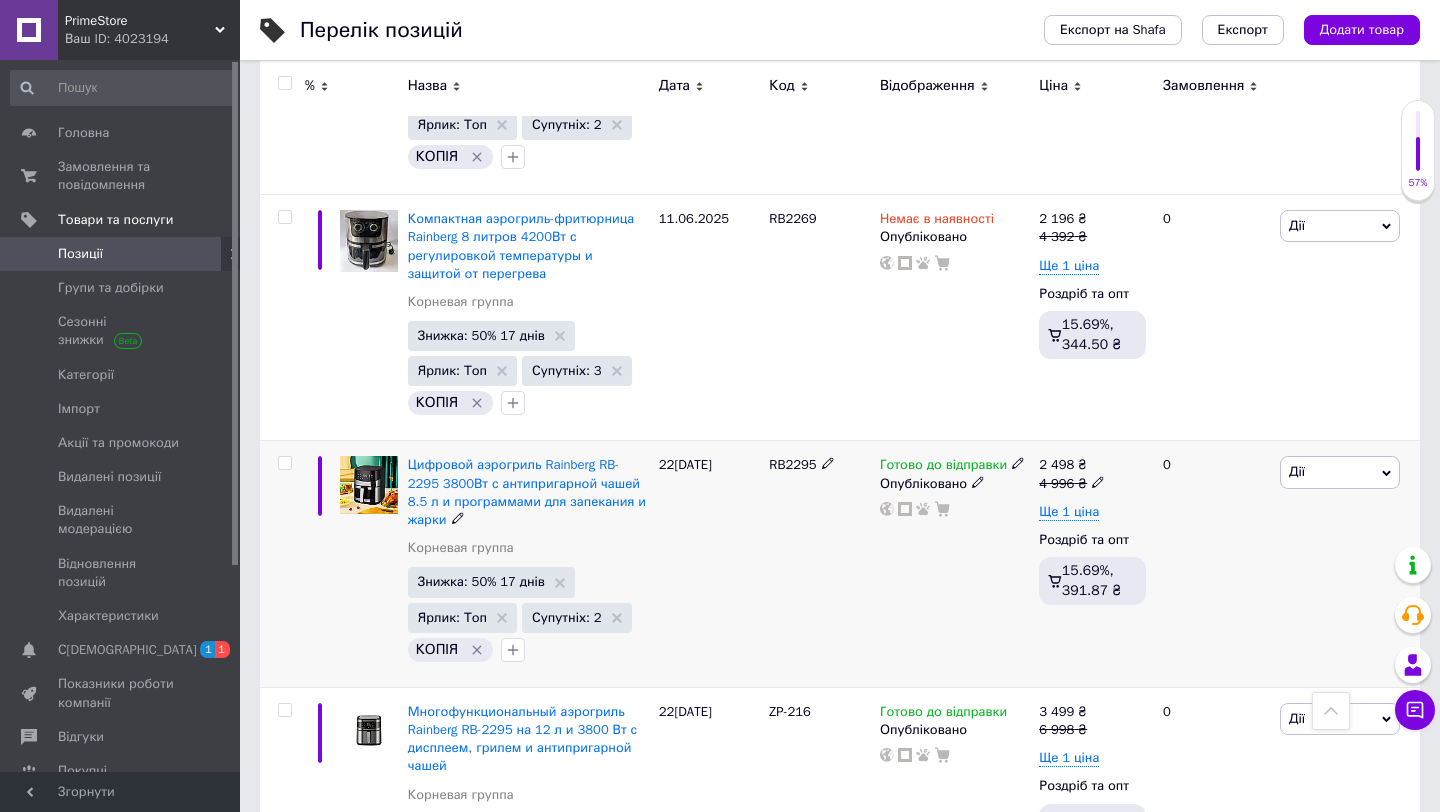 click on "Готово до відправки Опубліковано" at bounding box center [954, 564] 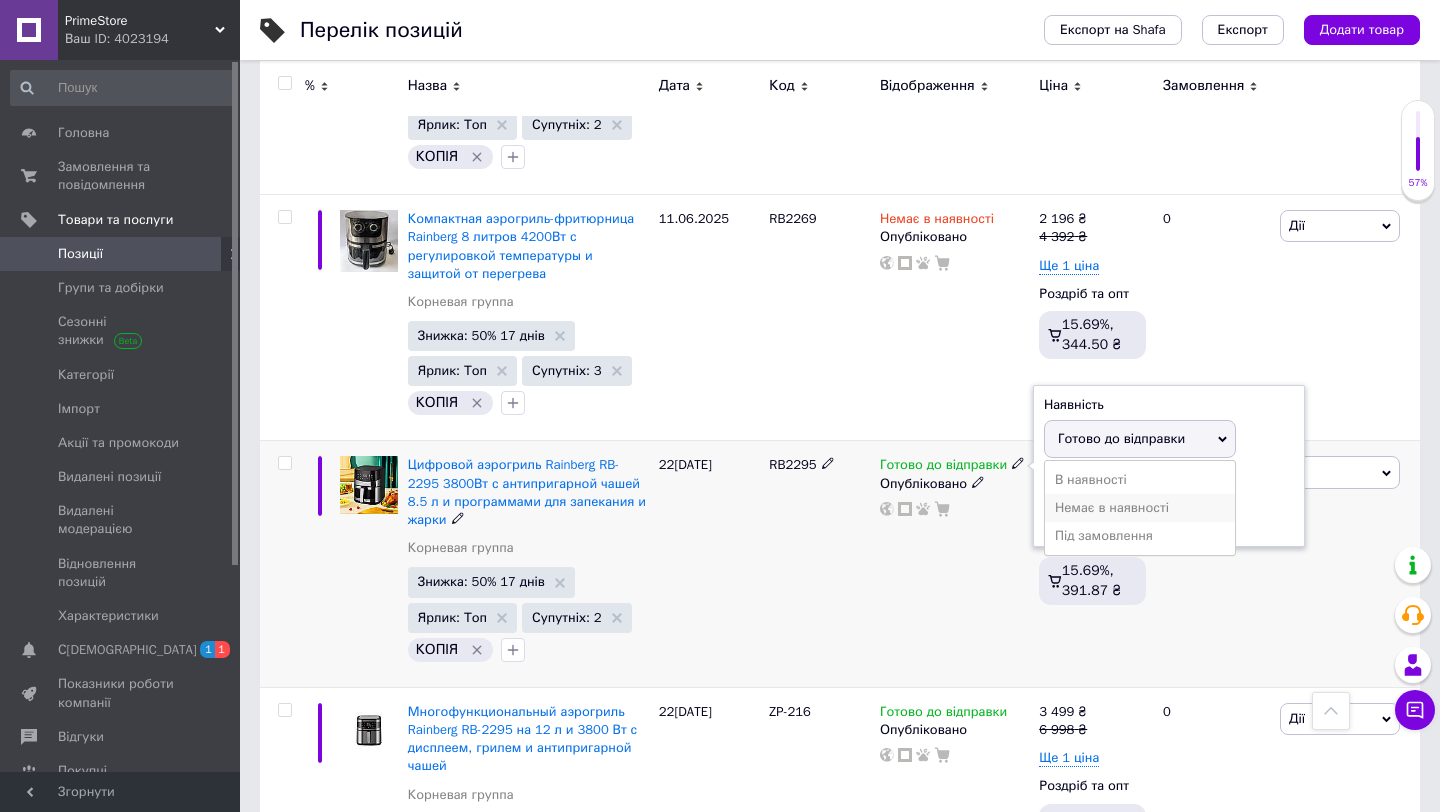 click on "Немає в наявності" at bounding box center [1140, 508] 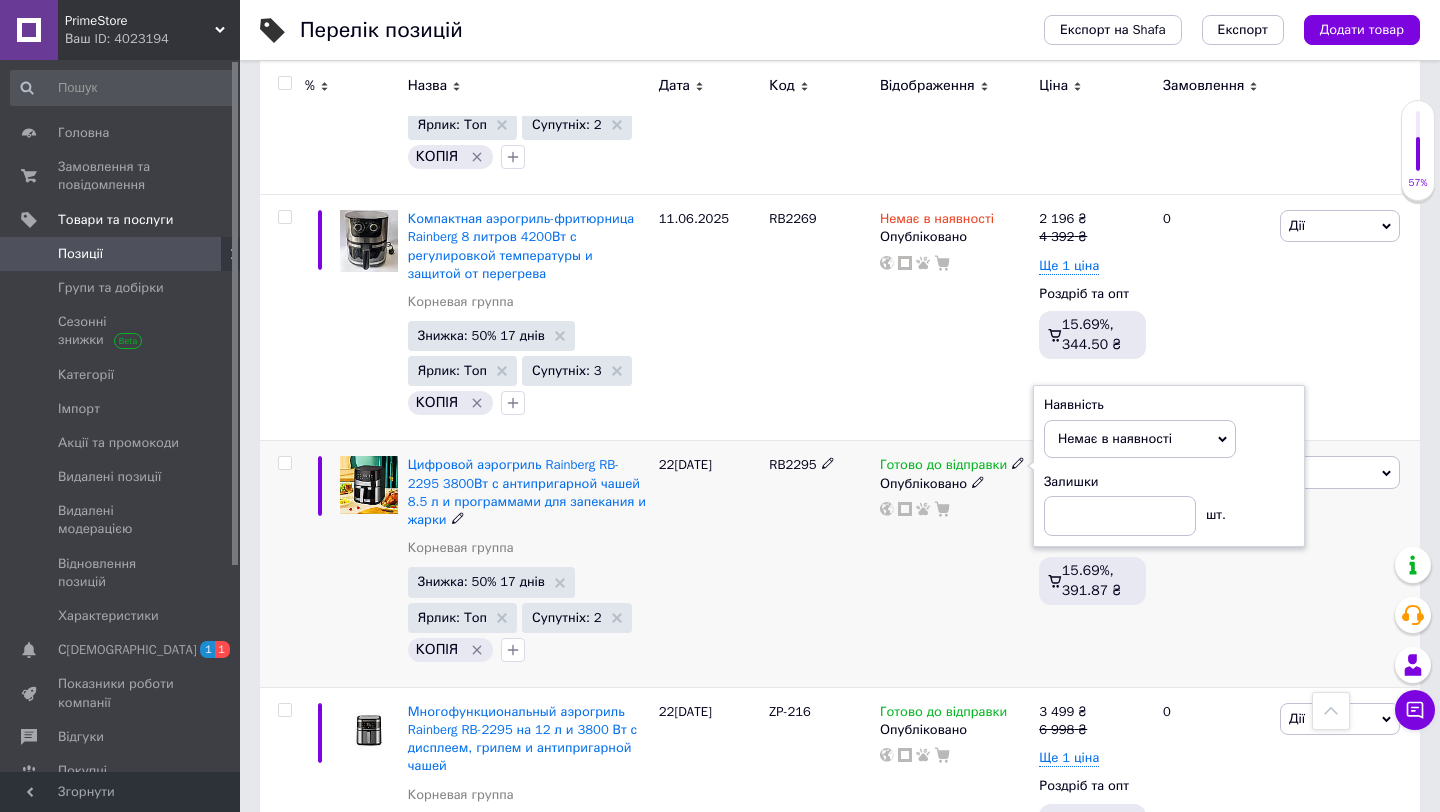 click on "RB2295" at bounding box center [819, 564] 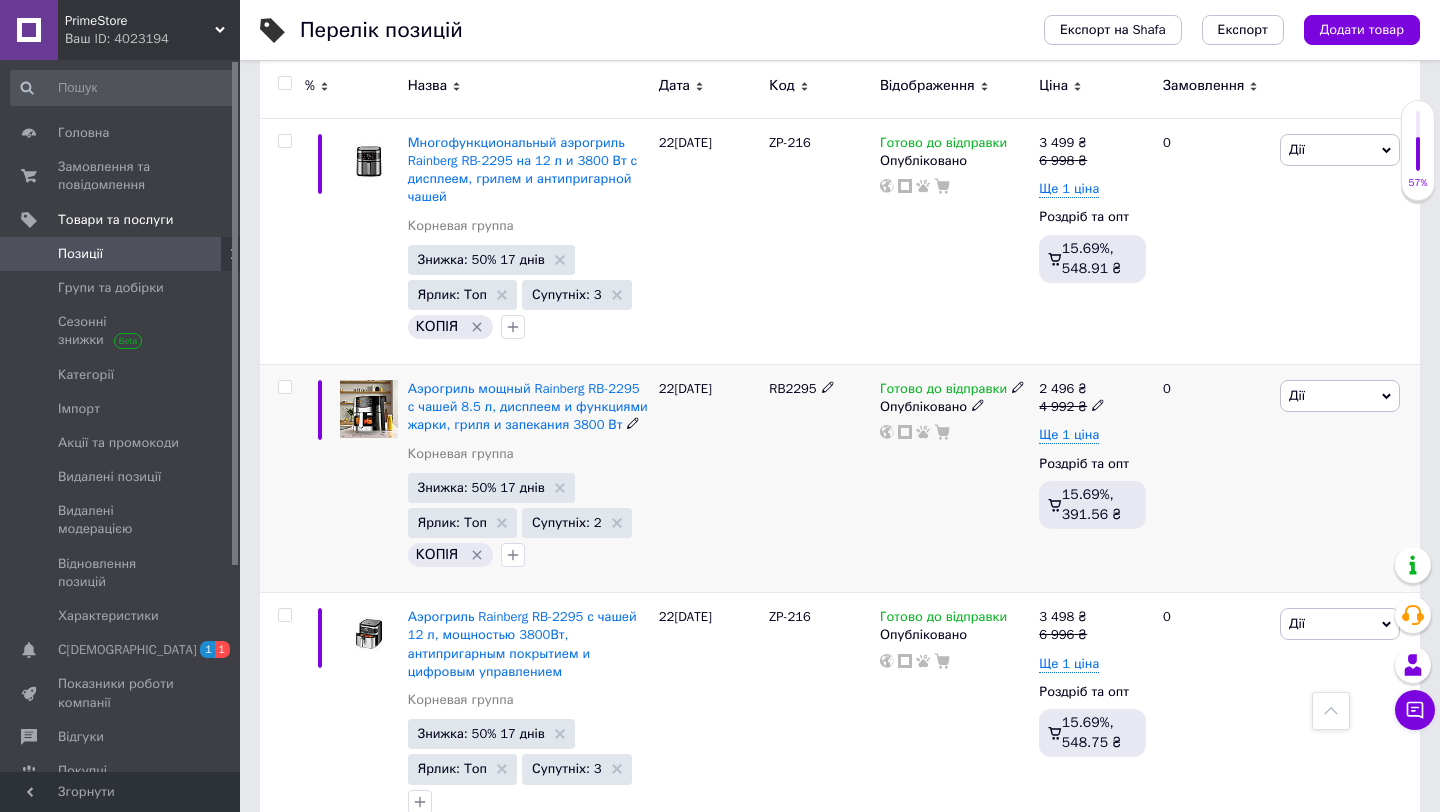 scroll, scrollTop: 2767, scrollLeft: 0, axis: vertical 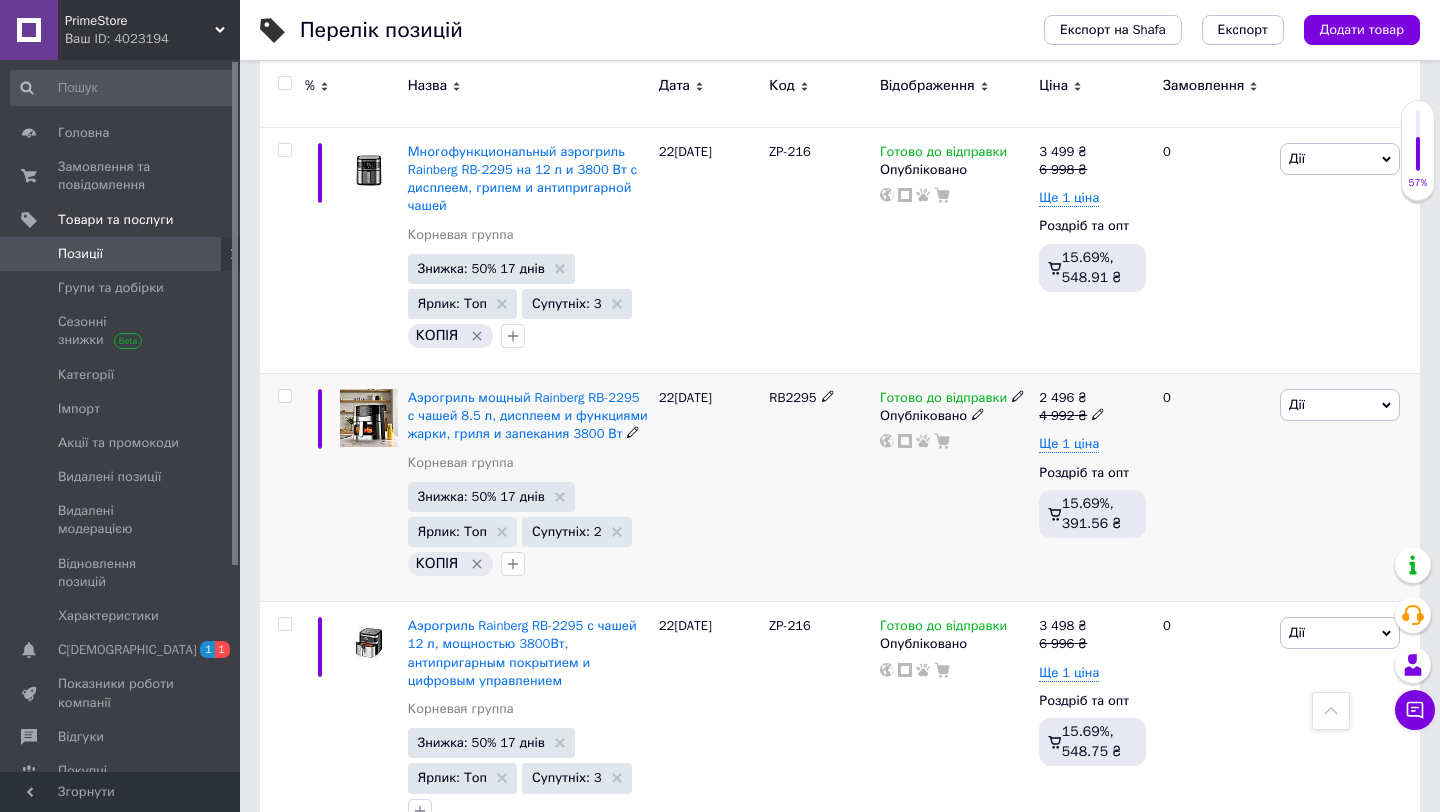 click 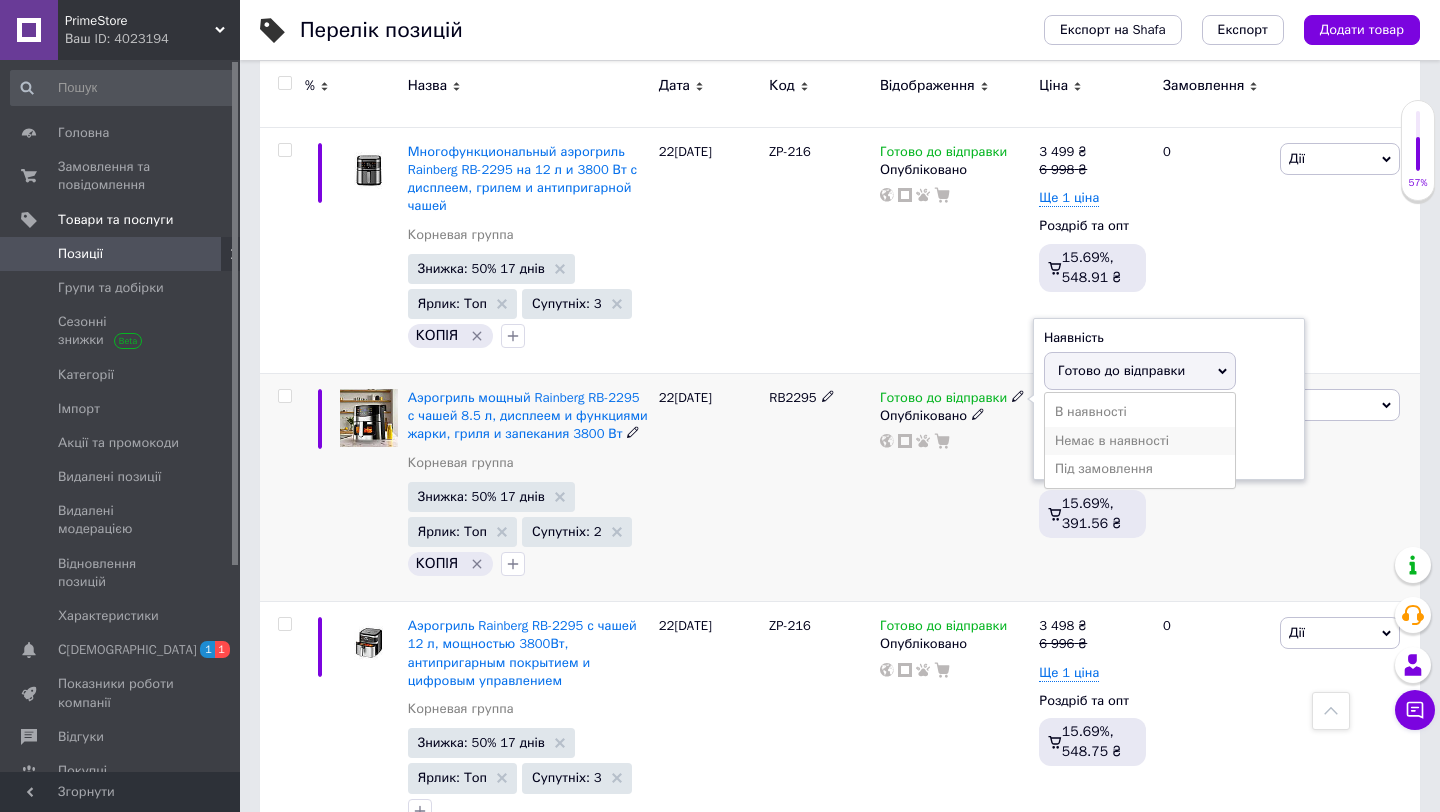 click on "Немає в наявності" at bounding box center (1140, 441) 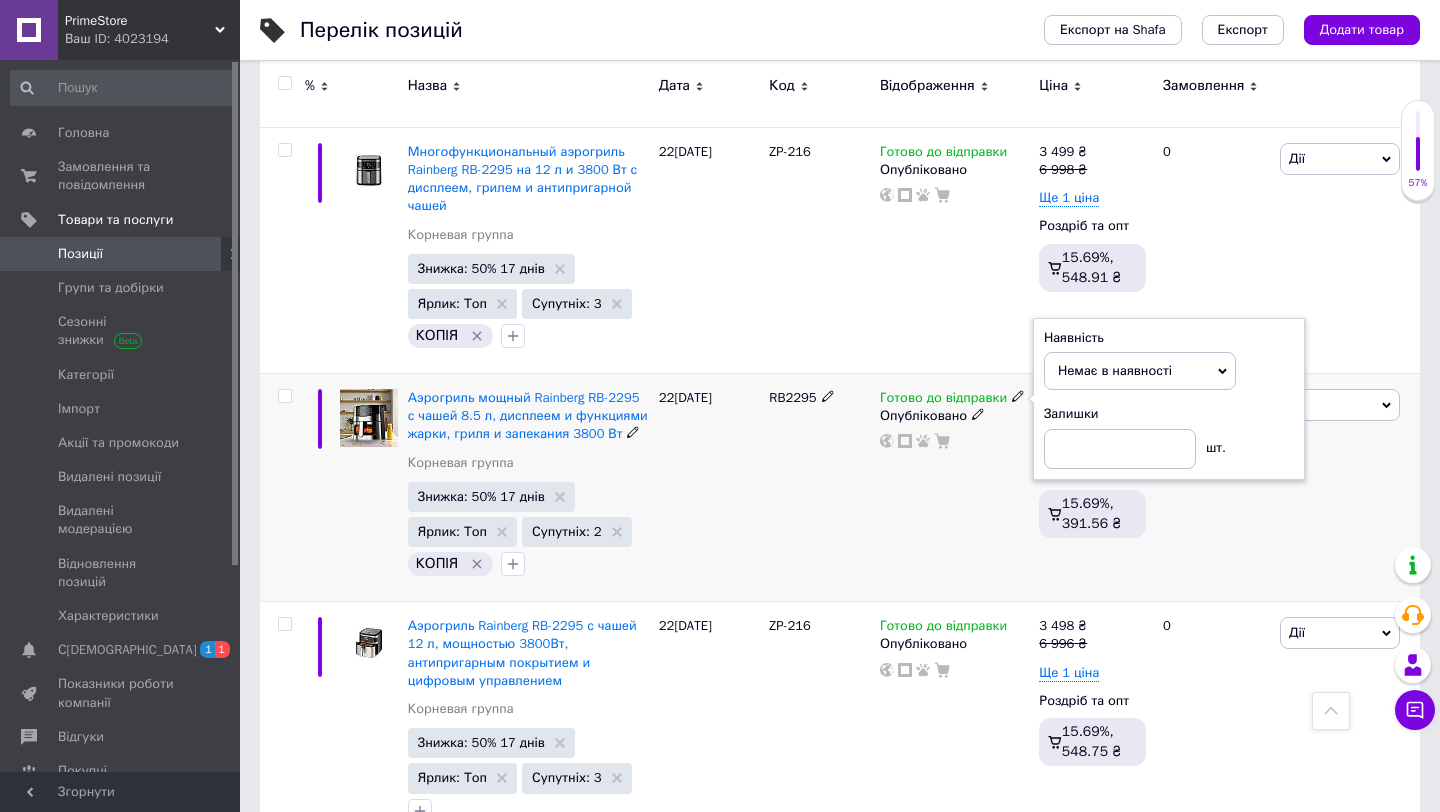 click on "Готово до відправки Наявність Немає в наявності В наявності Під замовлення Готово до відправки Залишки шт. Опубліковано" at bounding box center [954, 488] 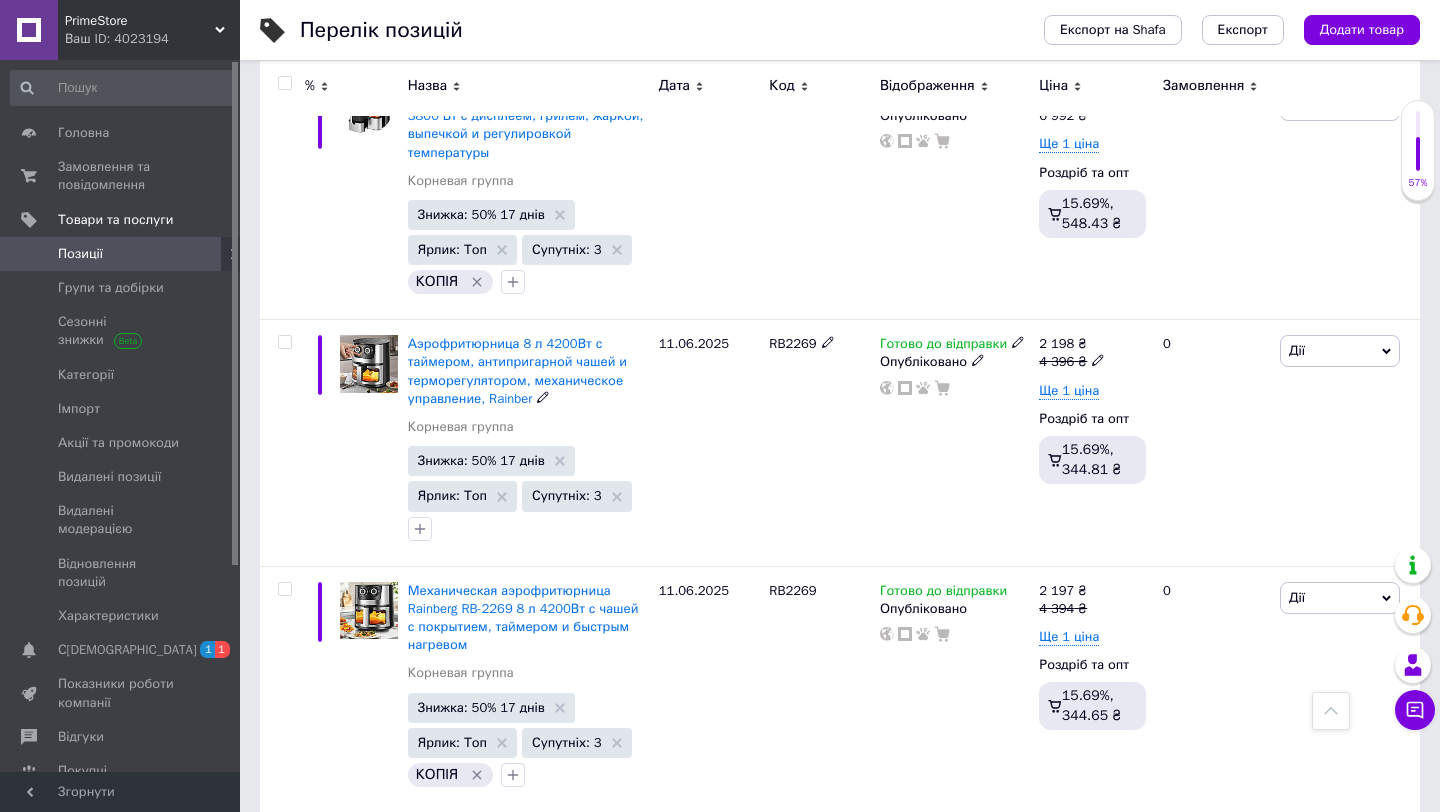 scroll, scrollTop: 4081, scrollLeft: 0, axis: vertical 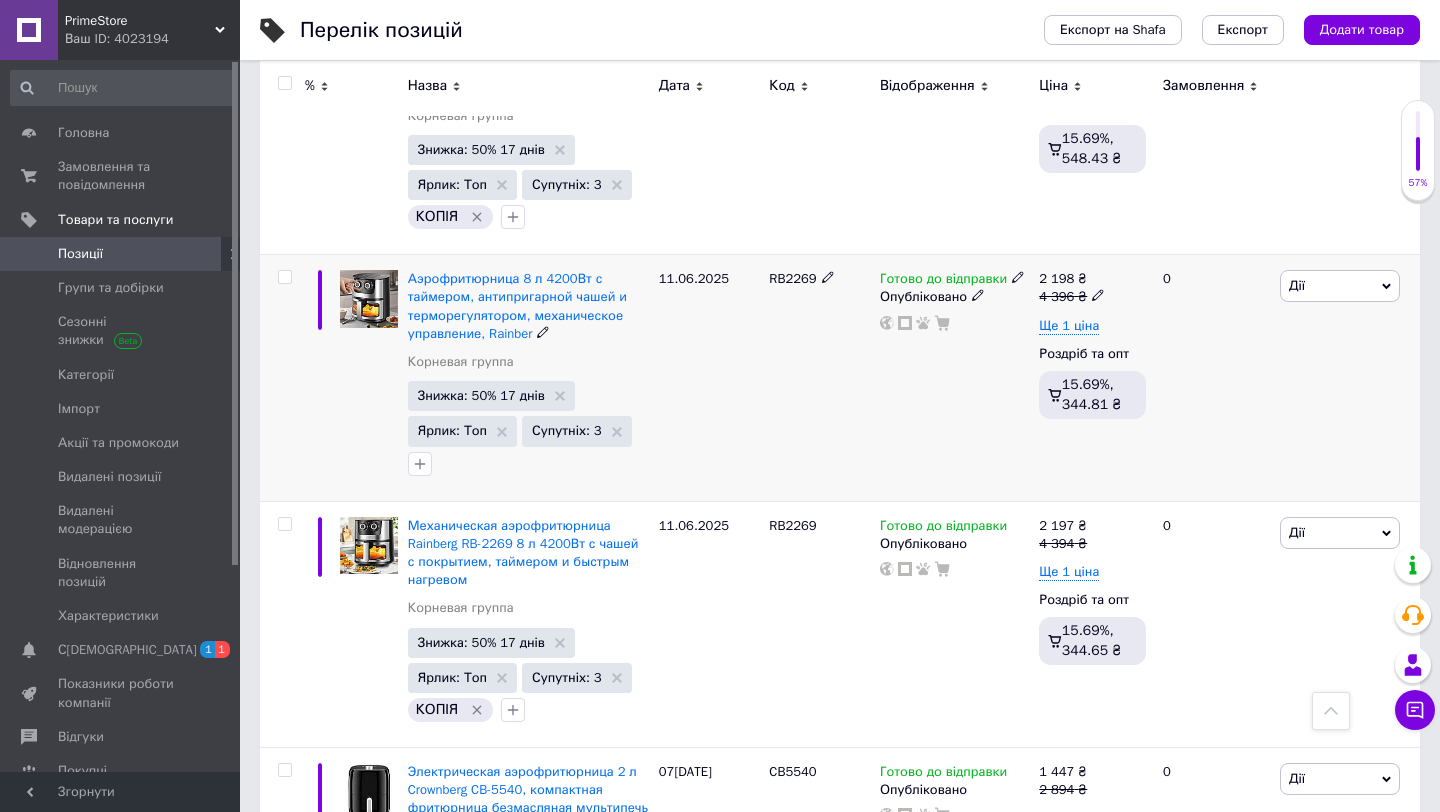 click 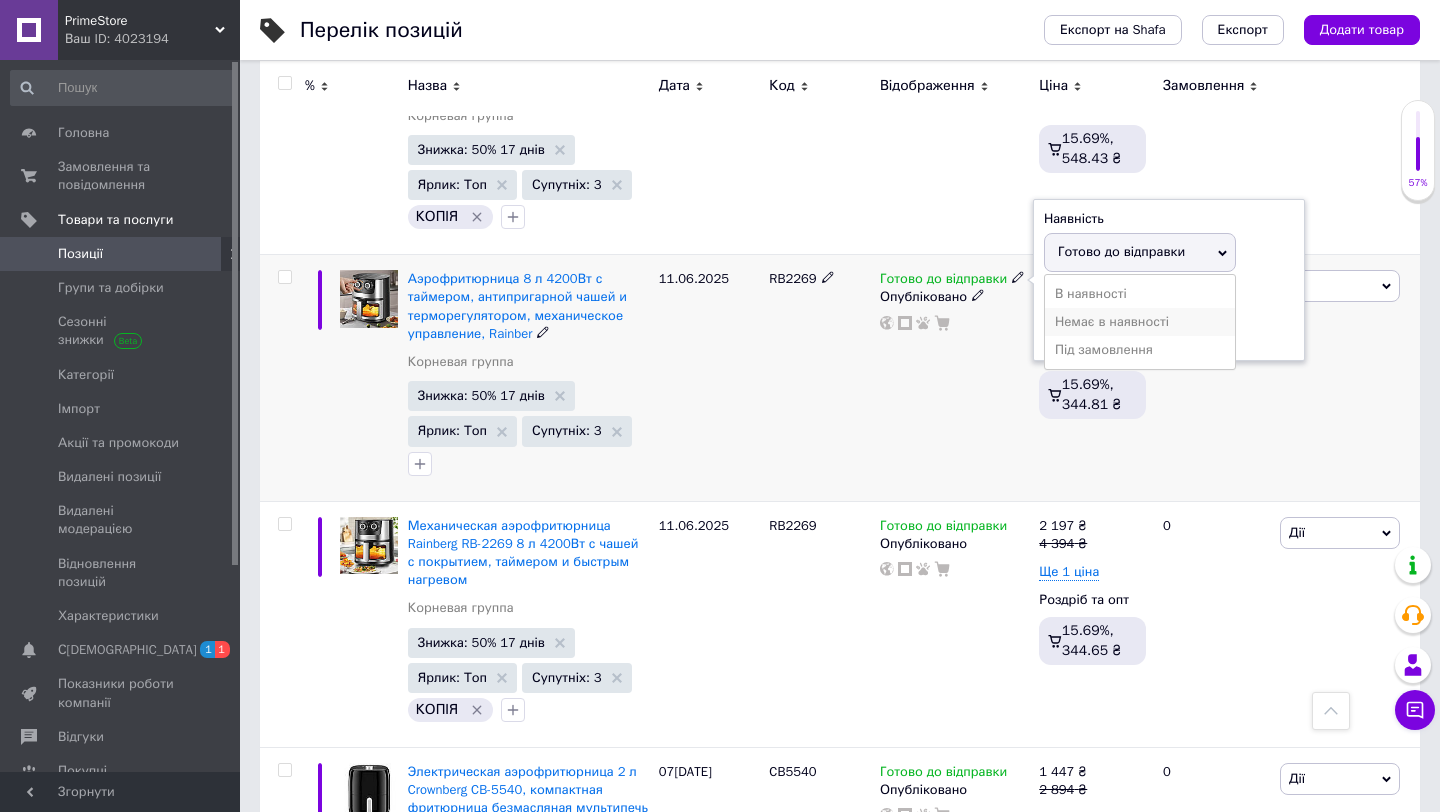 click on "Немає в наявності" at bounding box center [1140, 322] 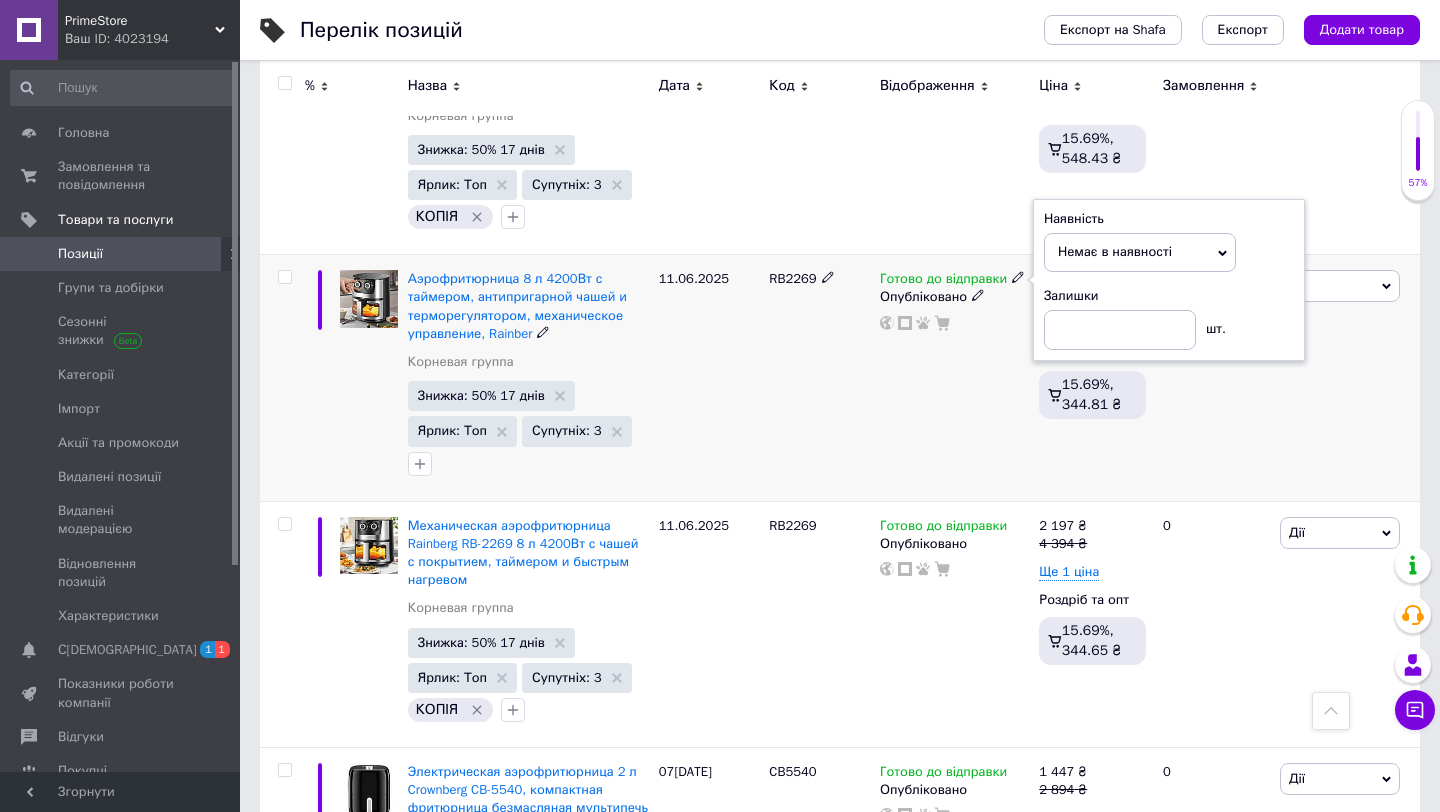 click on "Готово до відправки Наявність Немає в наявності В наявності Під замовлення Готово до відправки Залишки шт. Опубліковано" at bounding box center [954, 378] 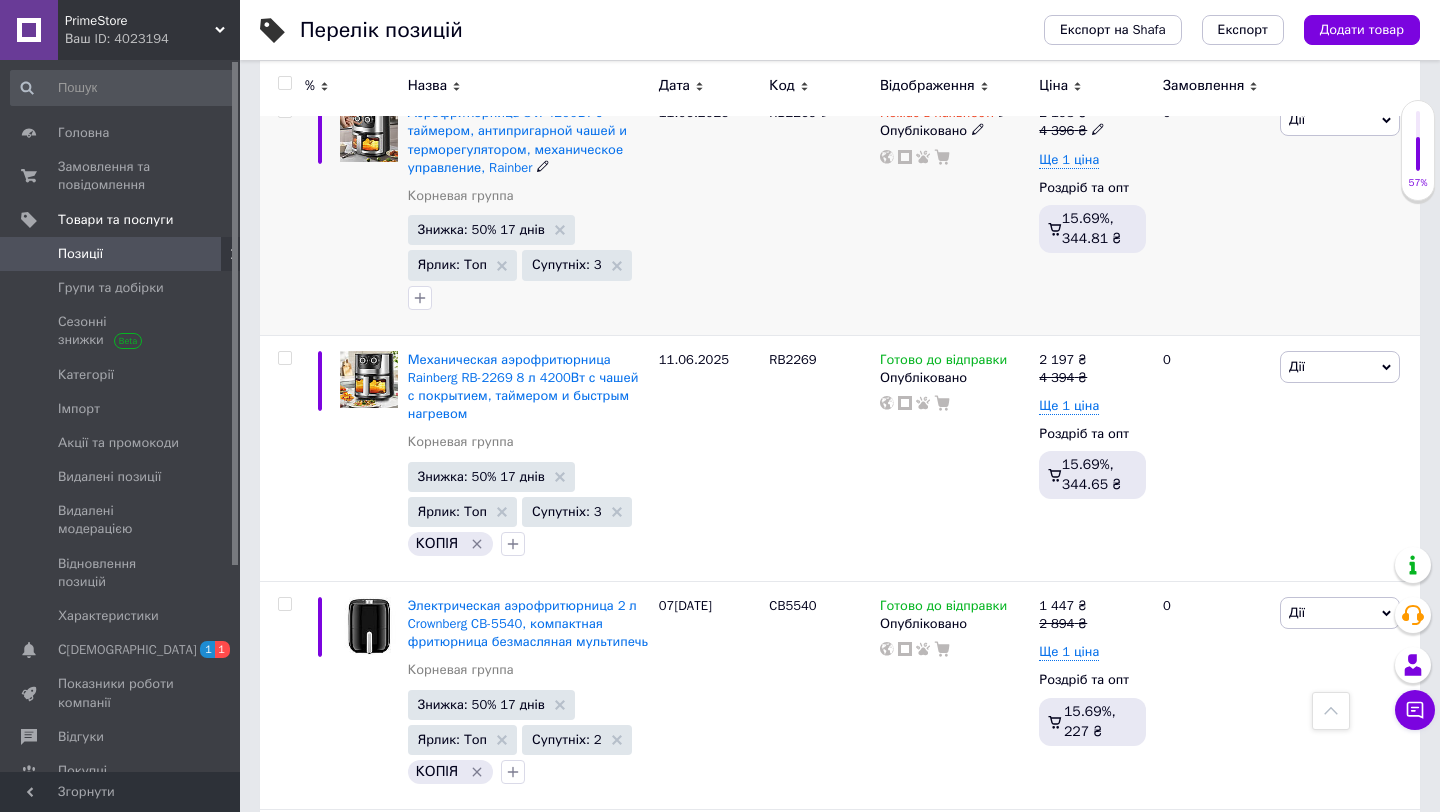 scroll, scrollTop: 4257, scrollLeft: 0, axis: vertical 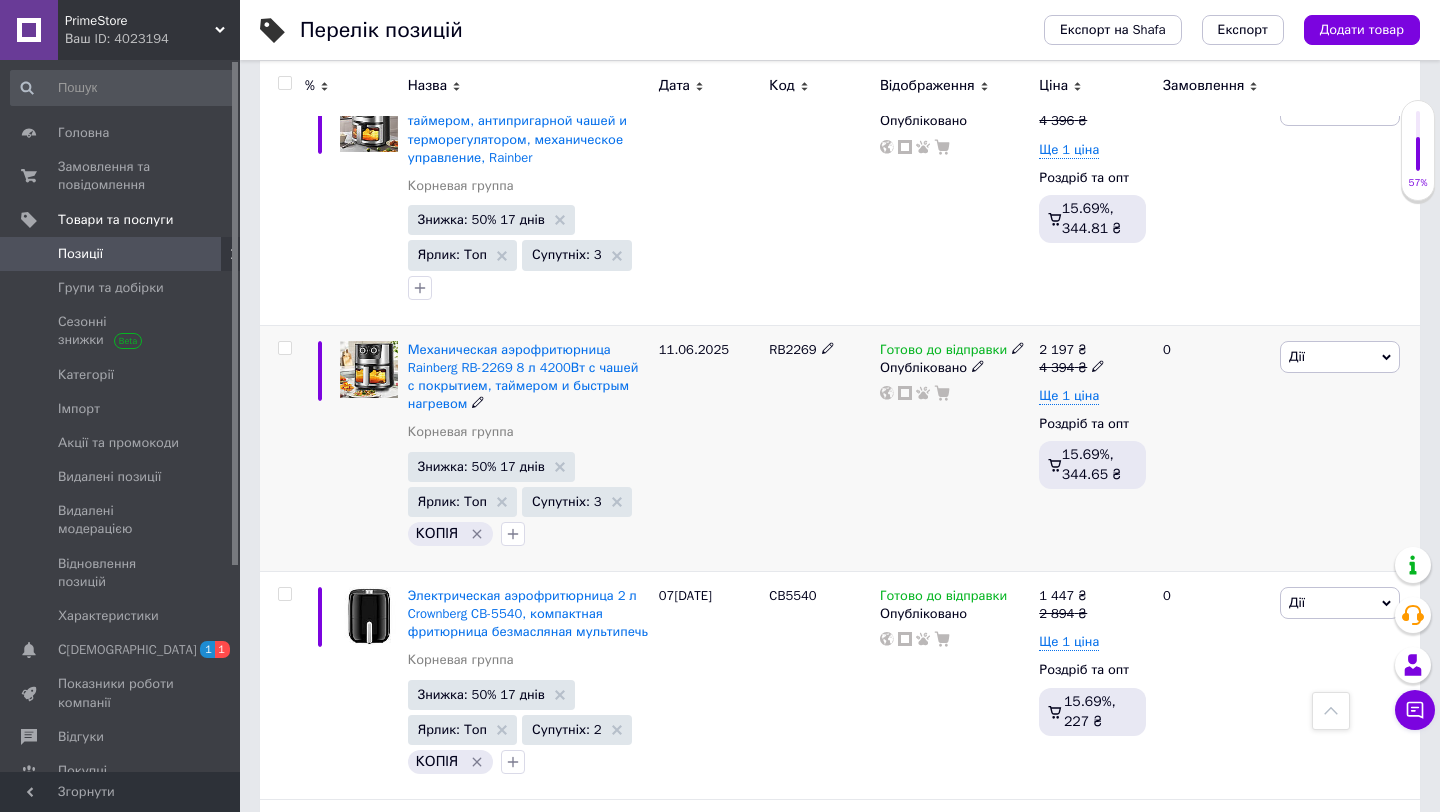 click 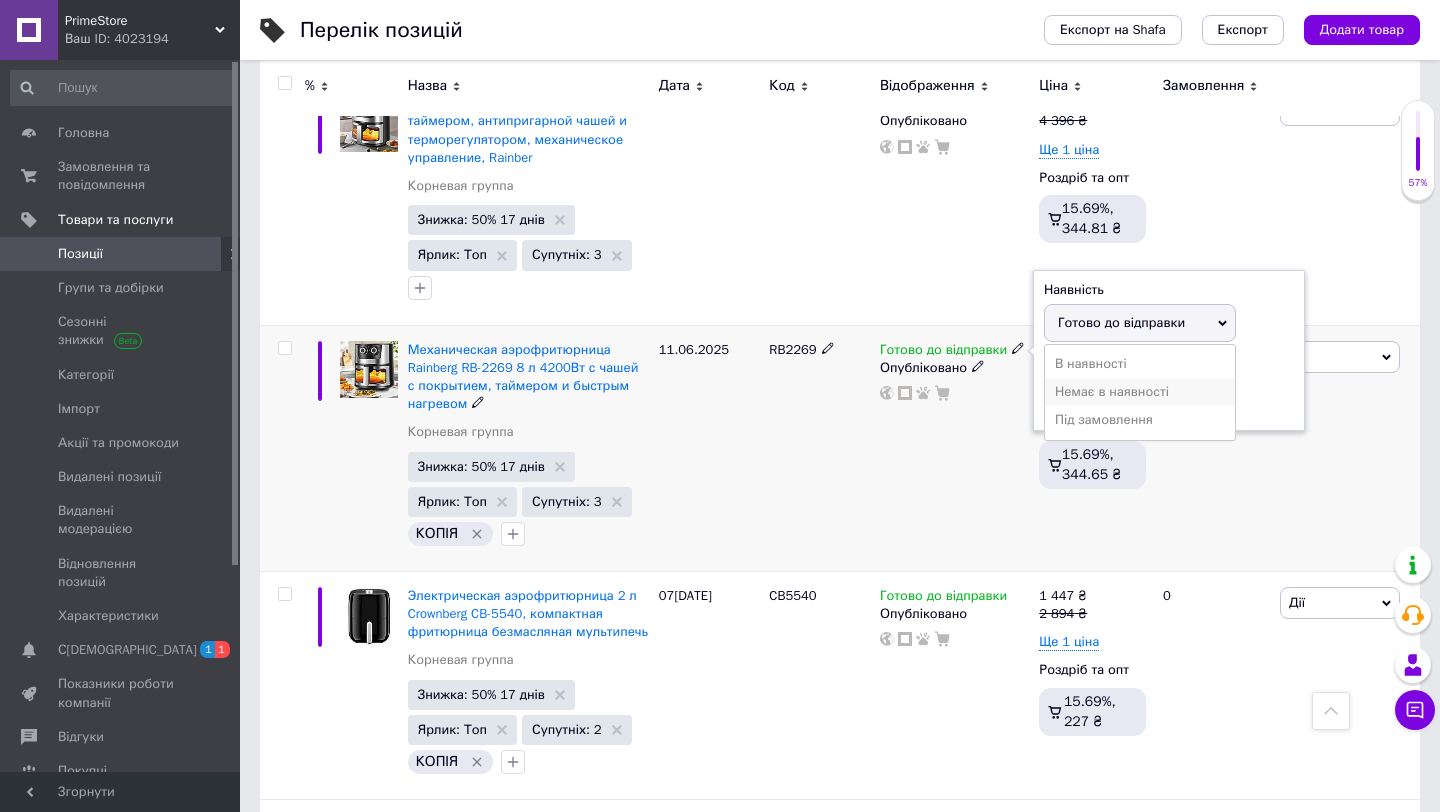 click on "Немає в наявності" at bounding box center (1140, 392) 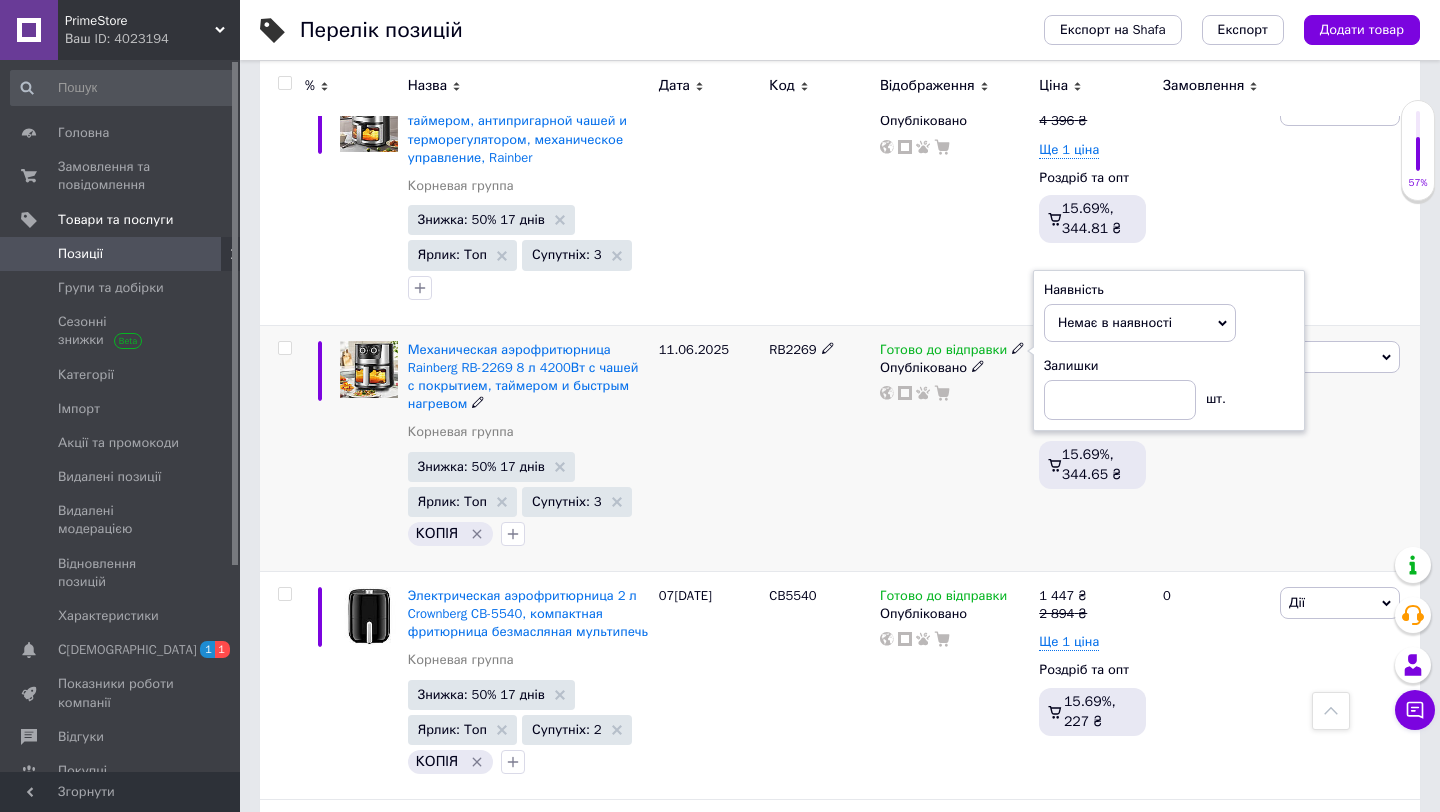 click on "Готово до відправки Наявність Немає в наявності В наявності Під замовлення Готово до відправки Залишки шт. Опубліковано" at bounding box center (954, 448) 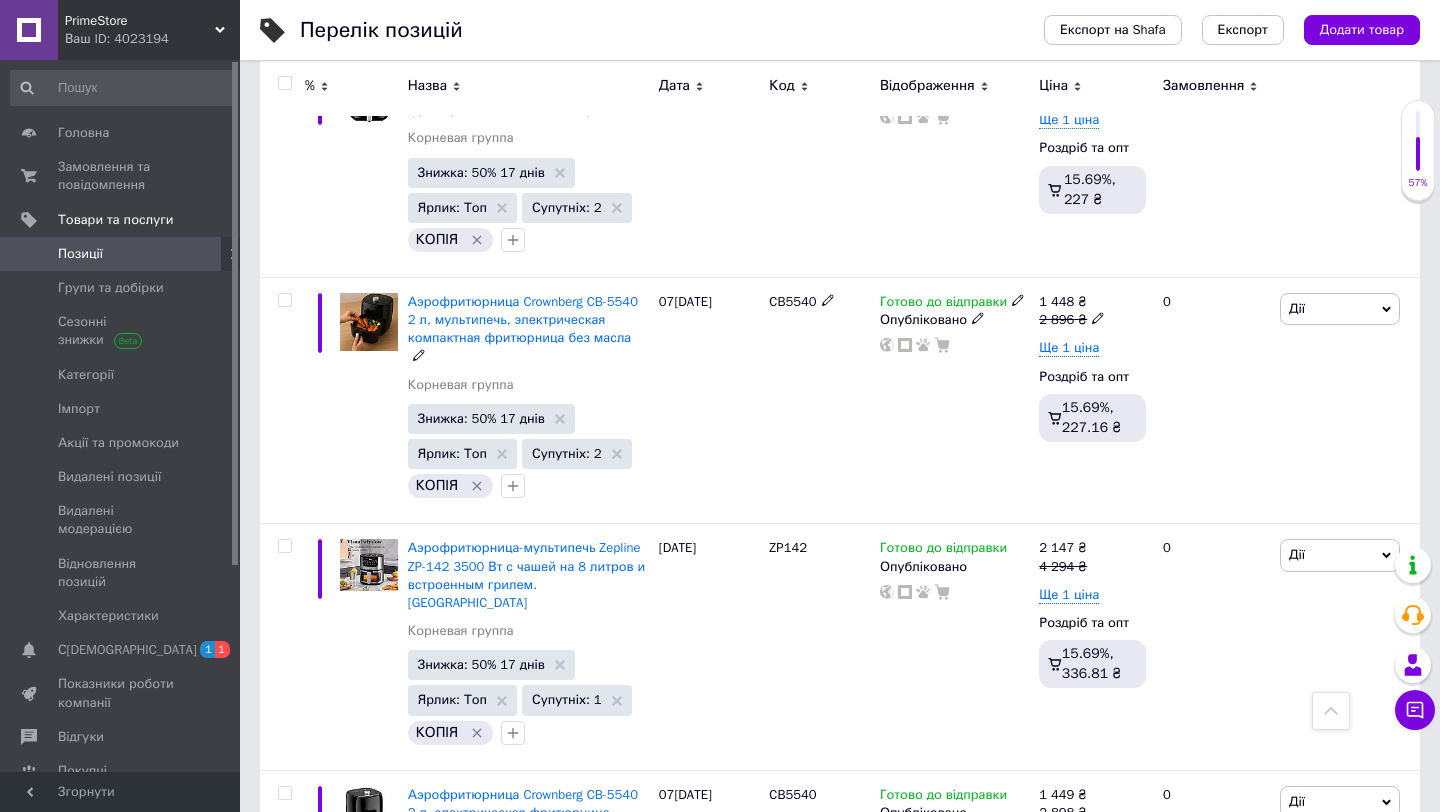 scroll, scrollTop: 4909, scrollLeft: 0, axis: vertical 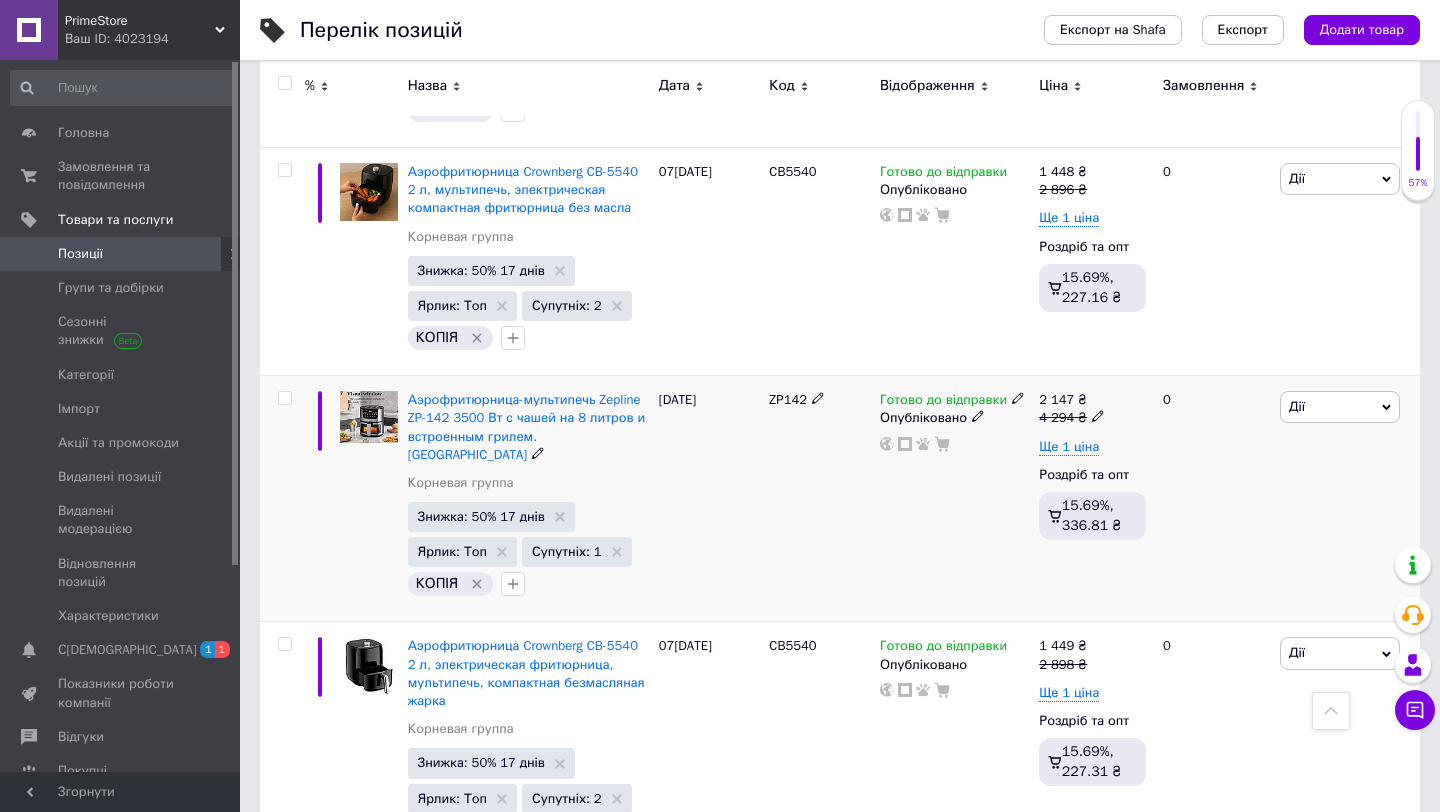 click 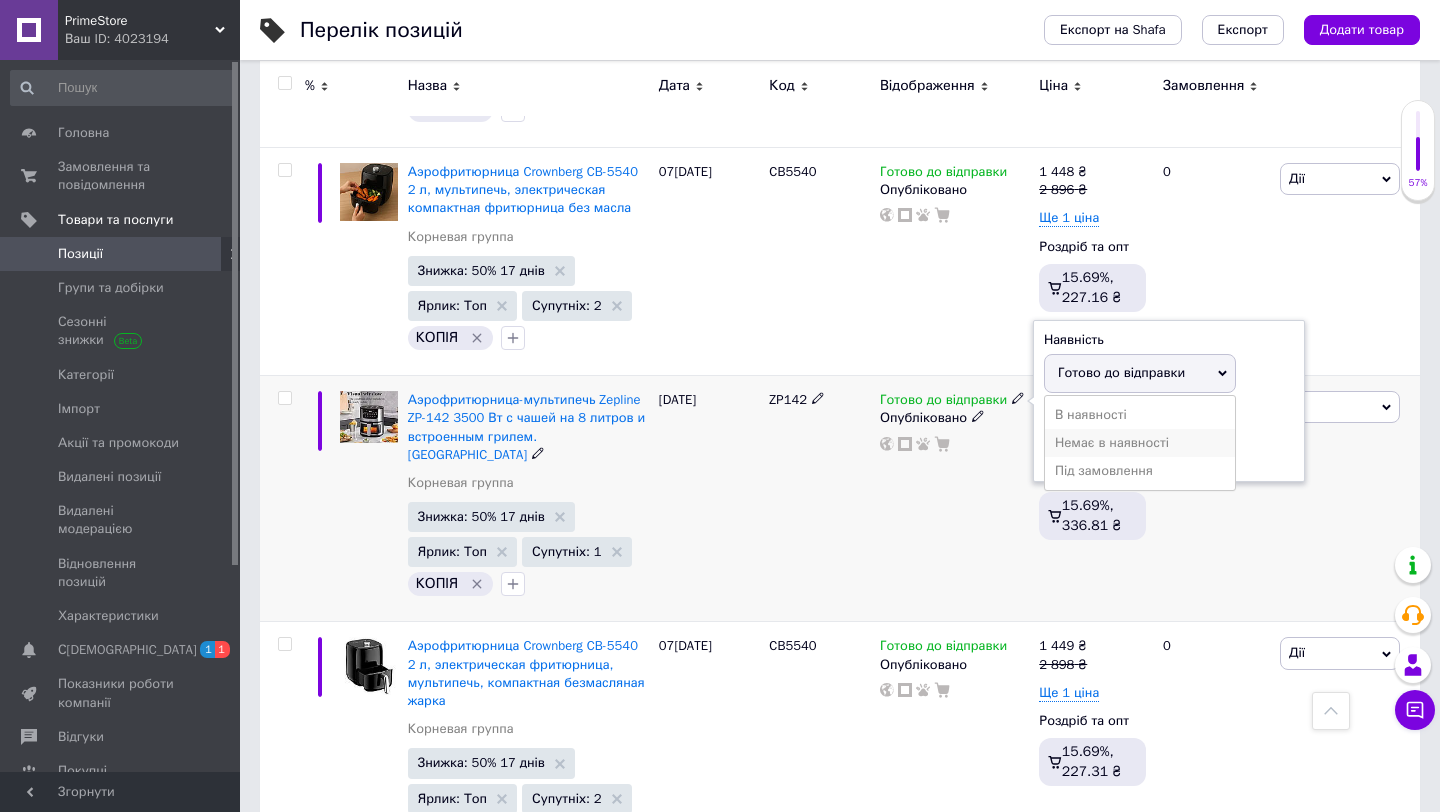 click on "Немає в наявності" at bounding box center [1140, 443] 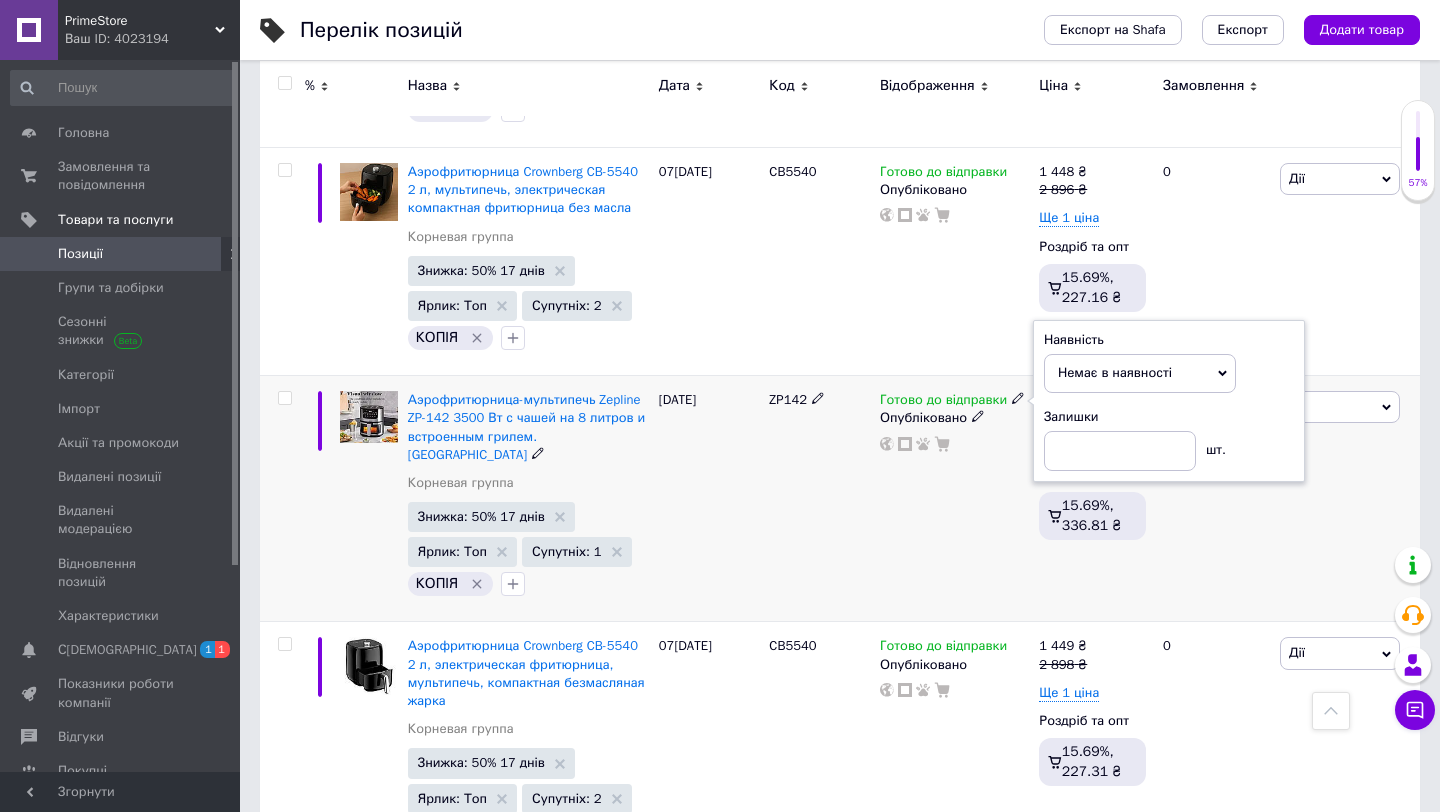 click on "Готово до відправки Наявність Немає в наявності В наявності Під замовлення Готово до відправки Залишки шт. Опубліковано" at bounding box center (954, 499) 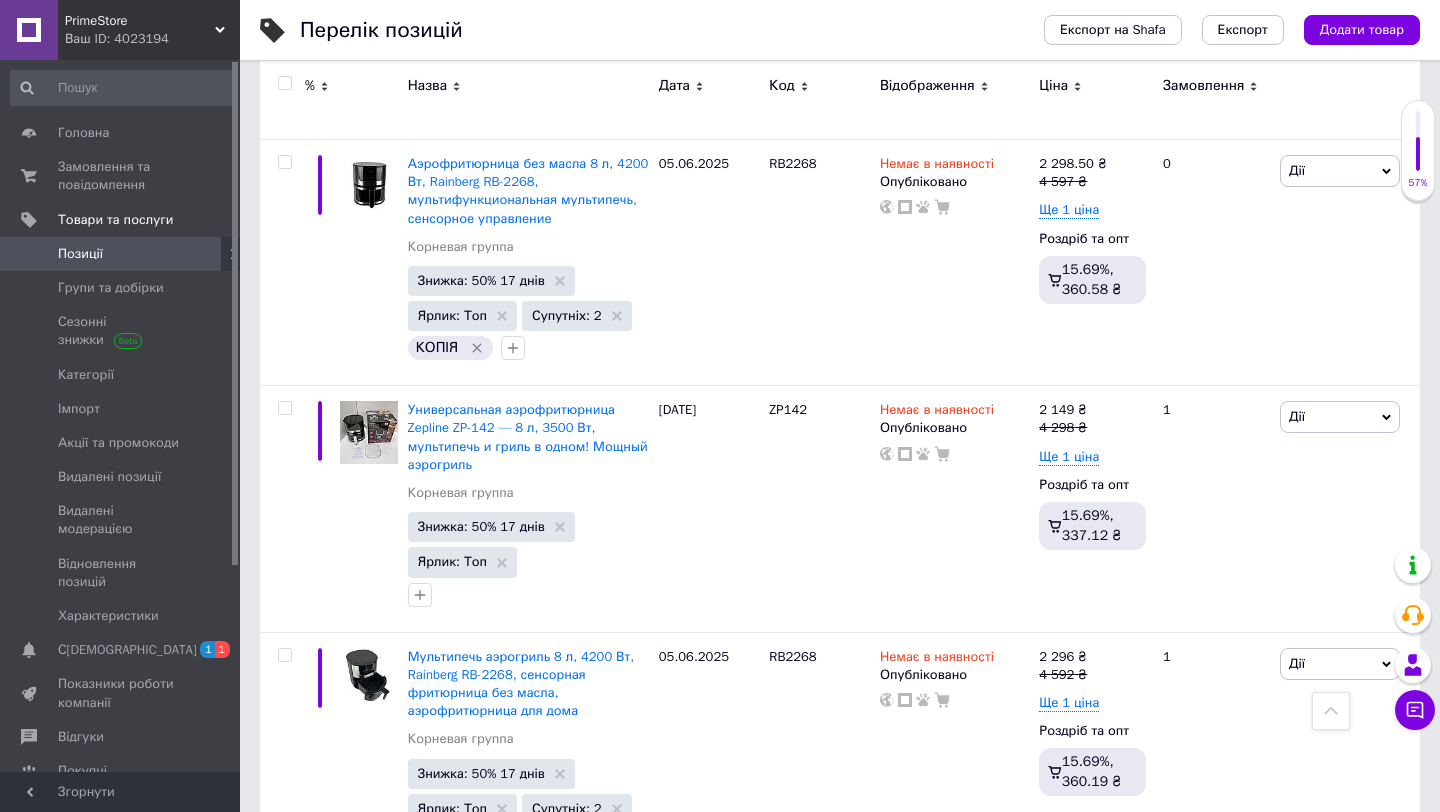 scroll, scrollTop: 0, scrollLeft: 0, axis: both 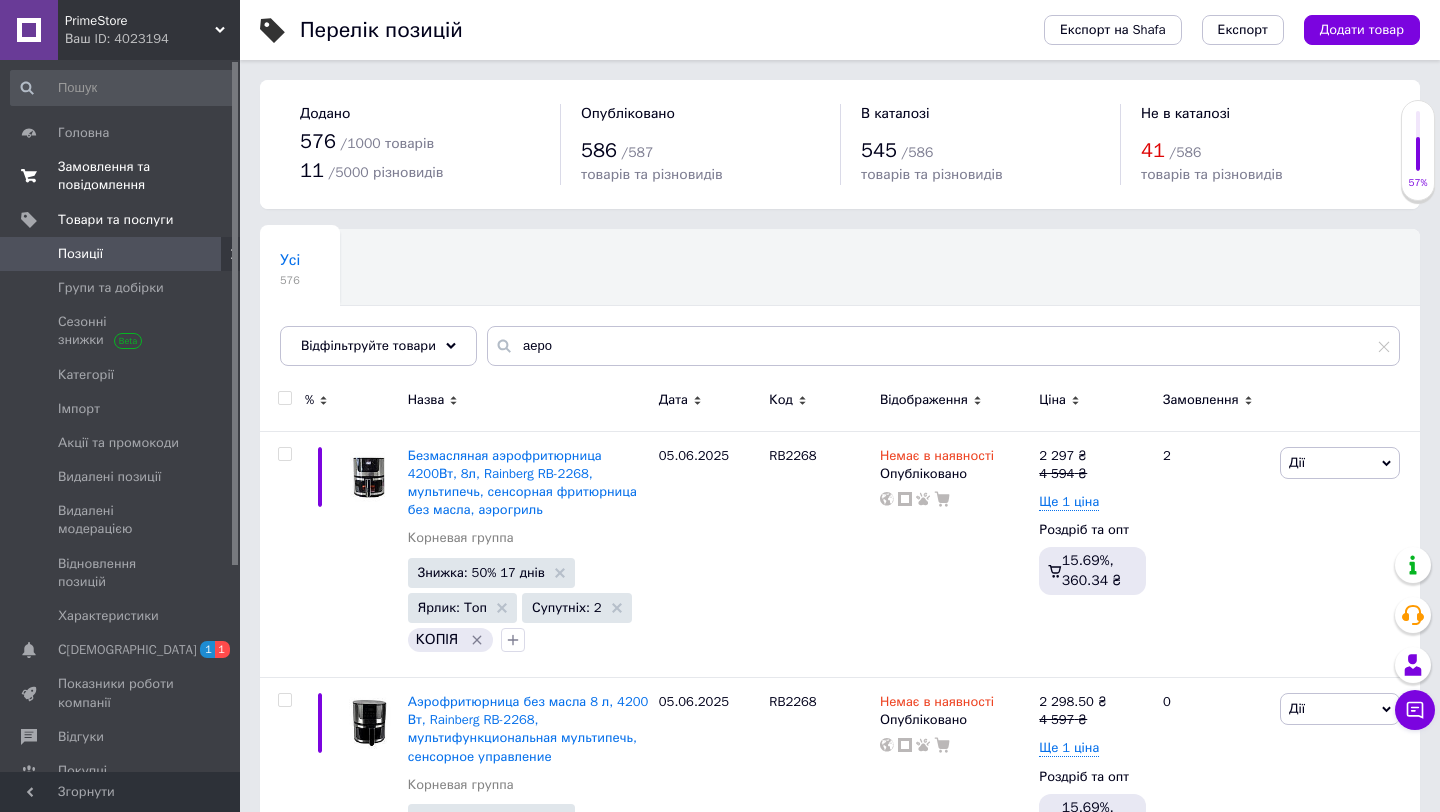 click on "Замовлення та повідомлення" at bounding box center [121, 176] 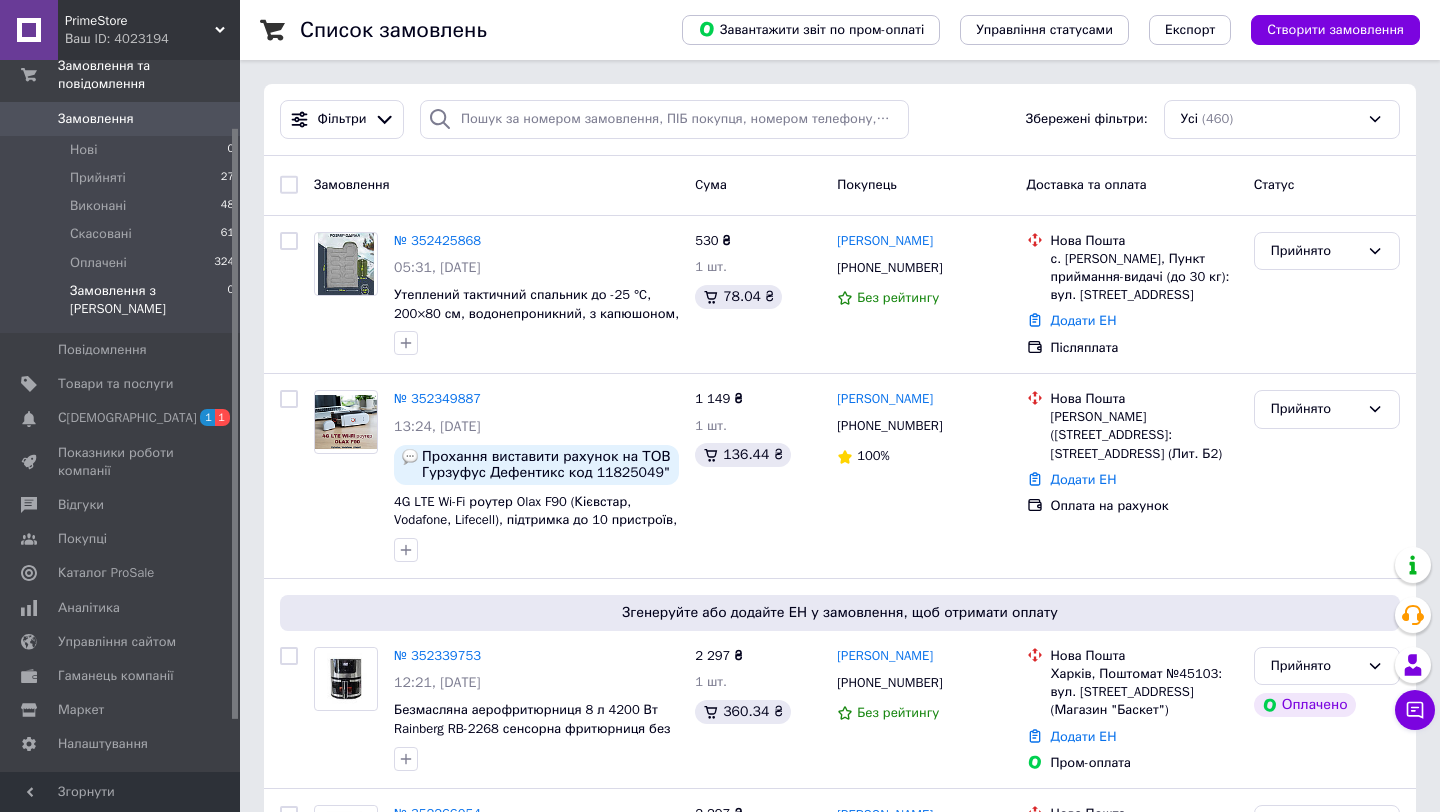 scroll, scrollTop: 77, scrollLeft: 0, axis: vertical 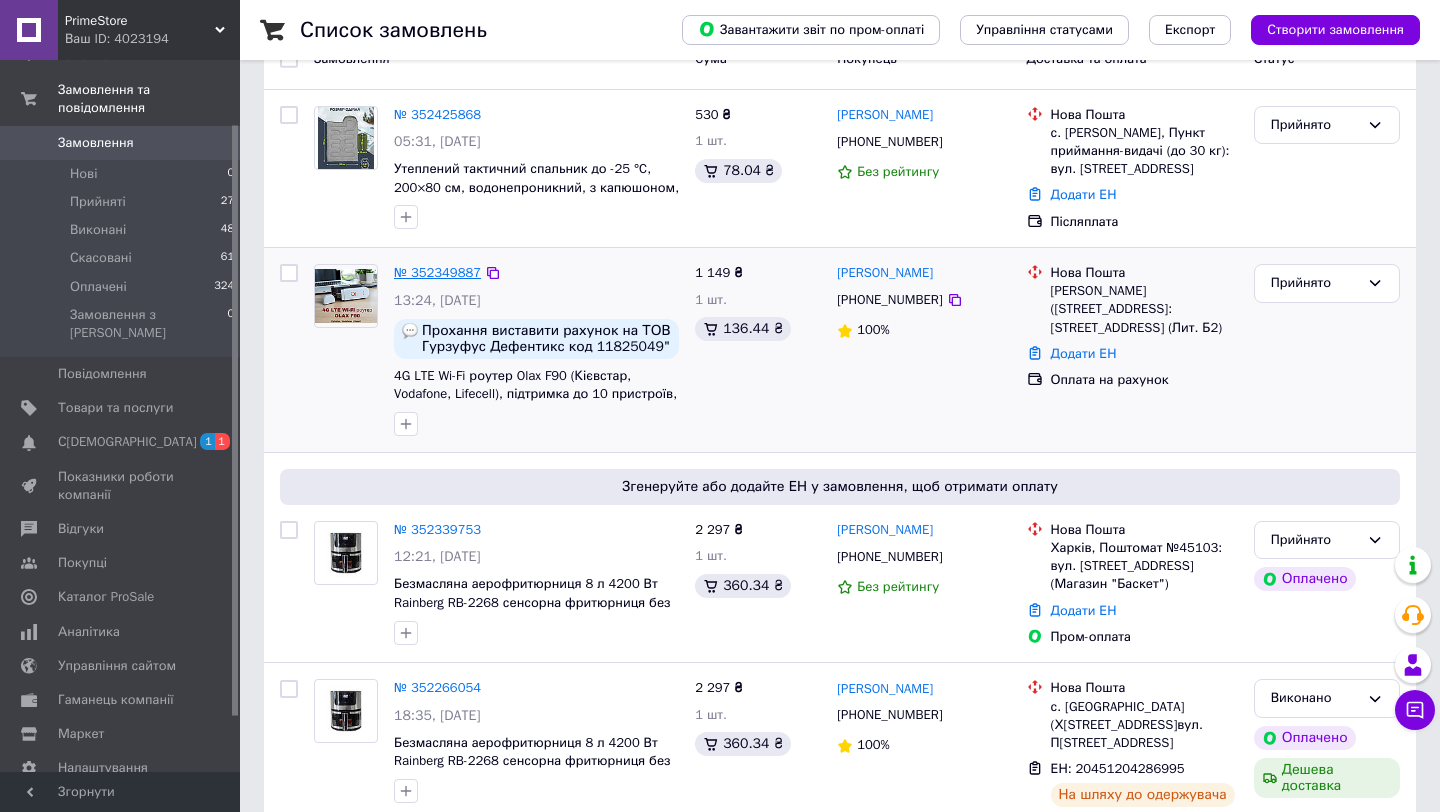click on "№ 352349887" at bounding box center (437, 272) 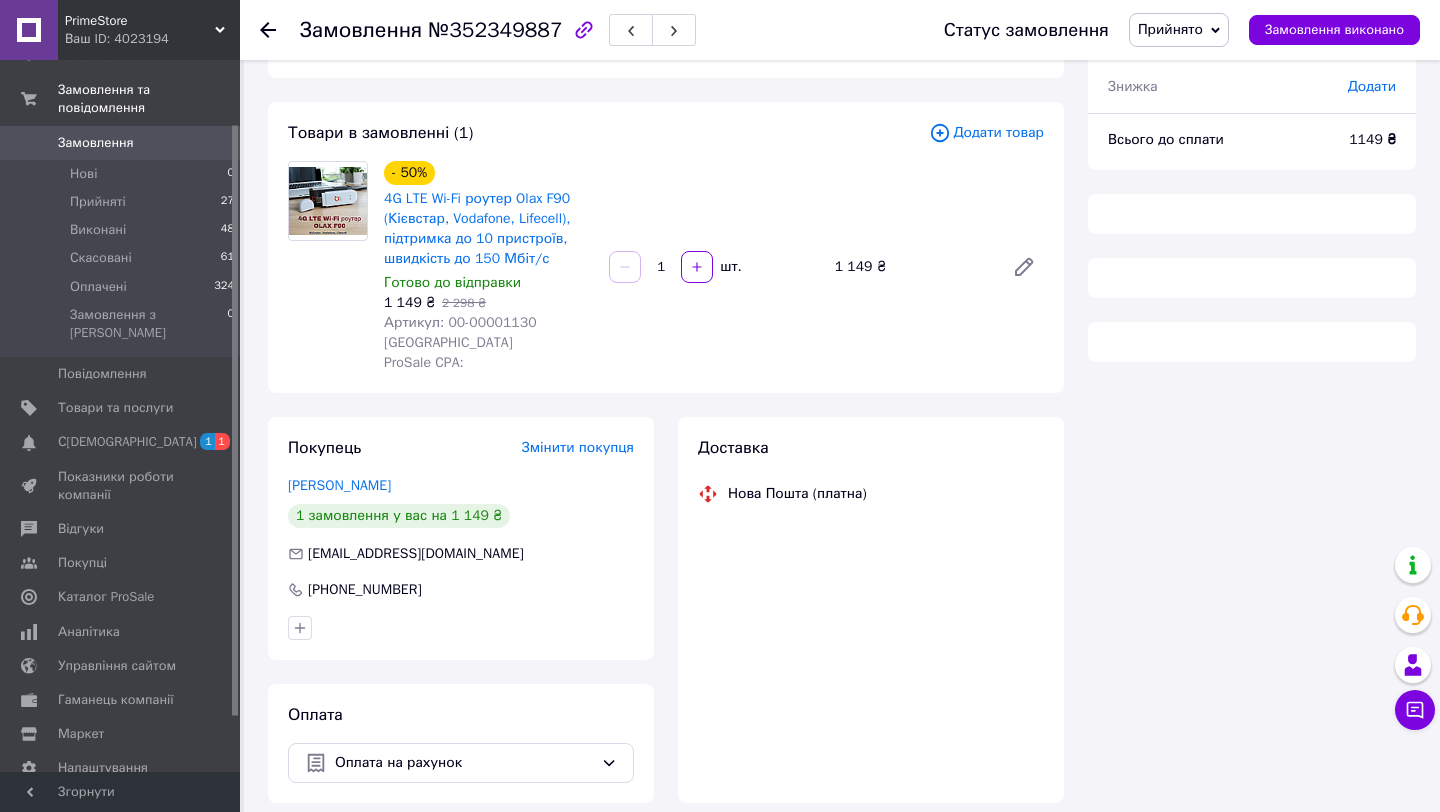 scroll, scrollTop: 126, scrollLeft: 0, axis: vertical 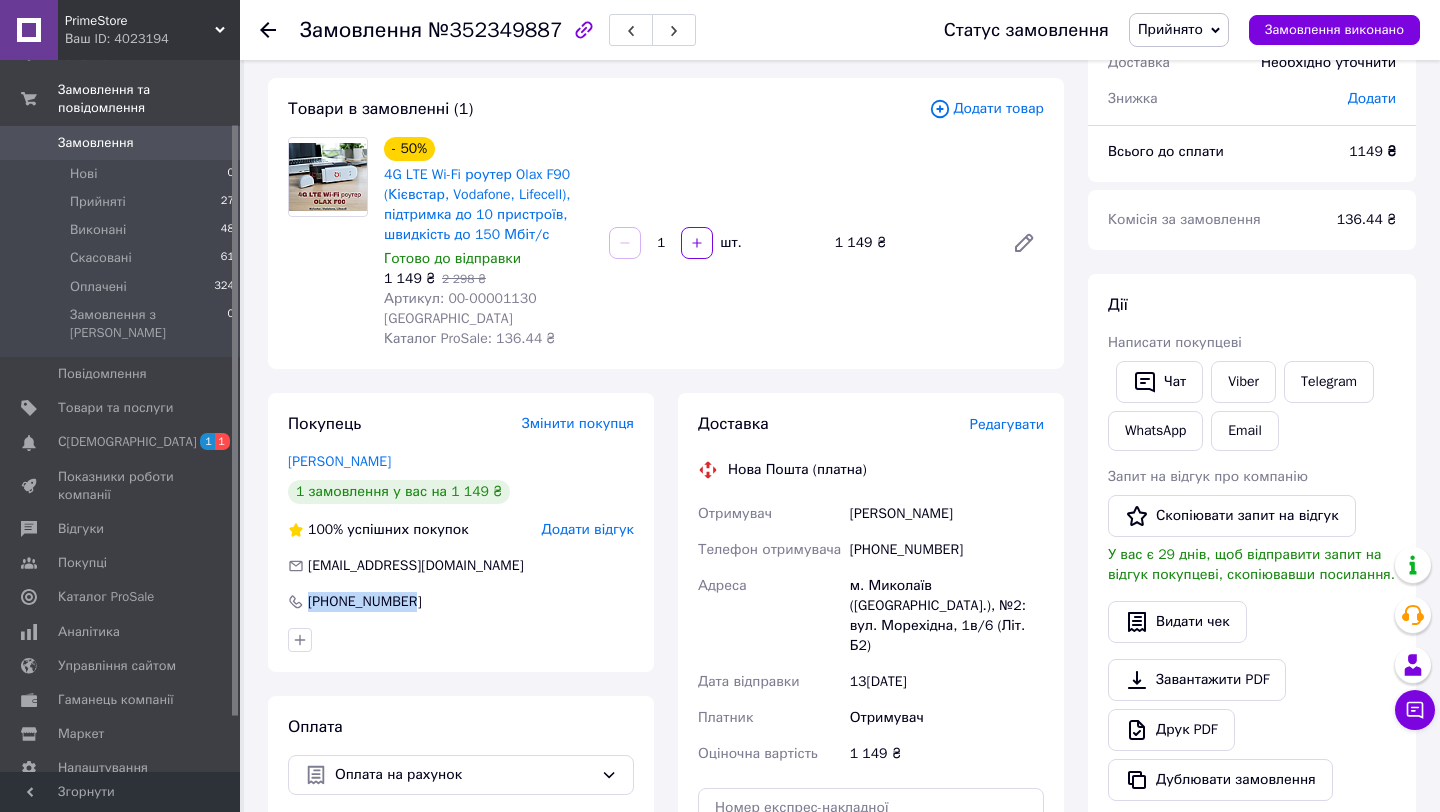 drag, startPoint x: 417, startPoint y: 575, endPoint x: 307, endPoint y: 570, distance: 110.11358 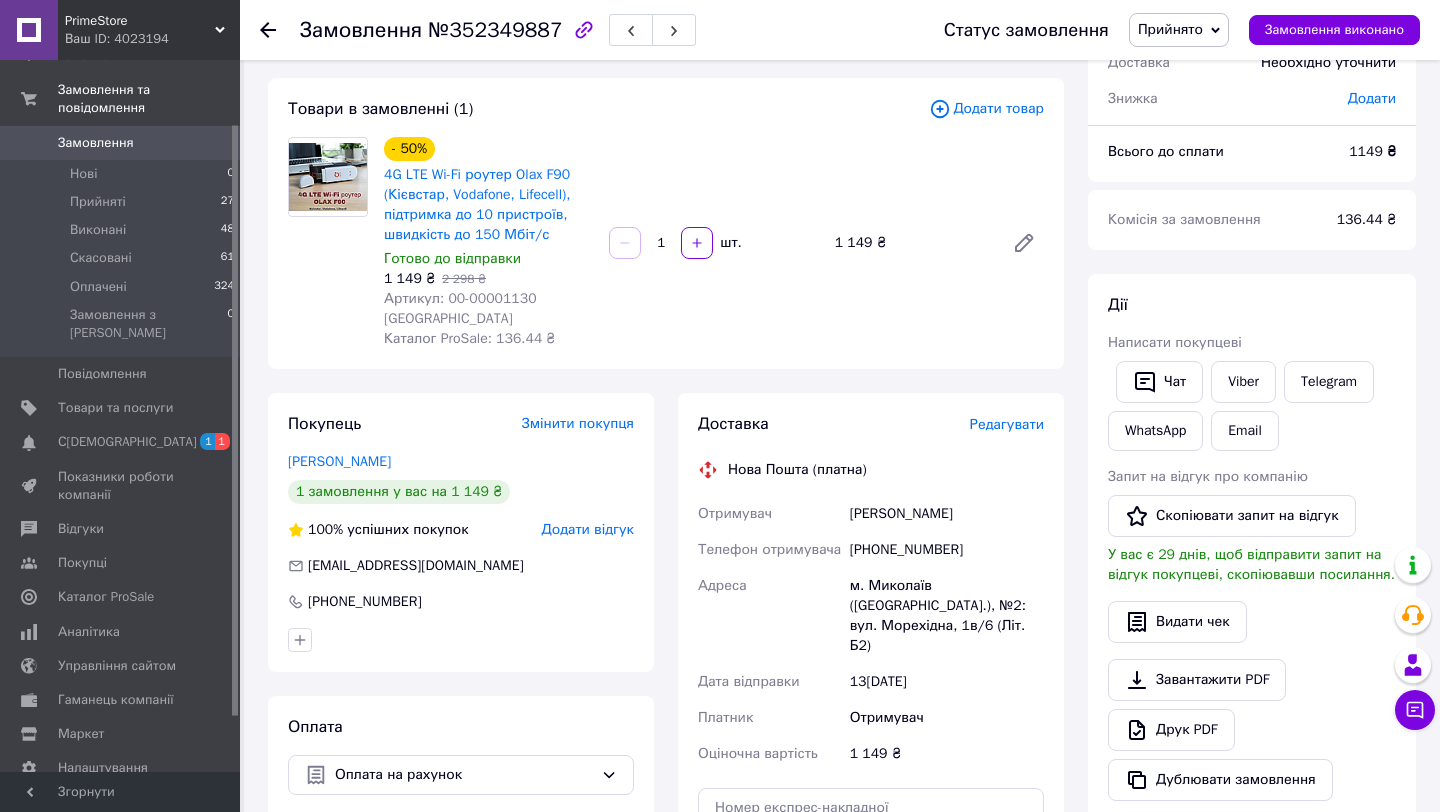 click 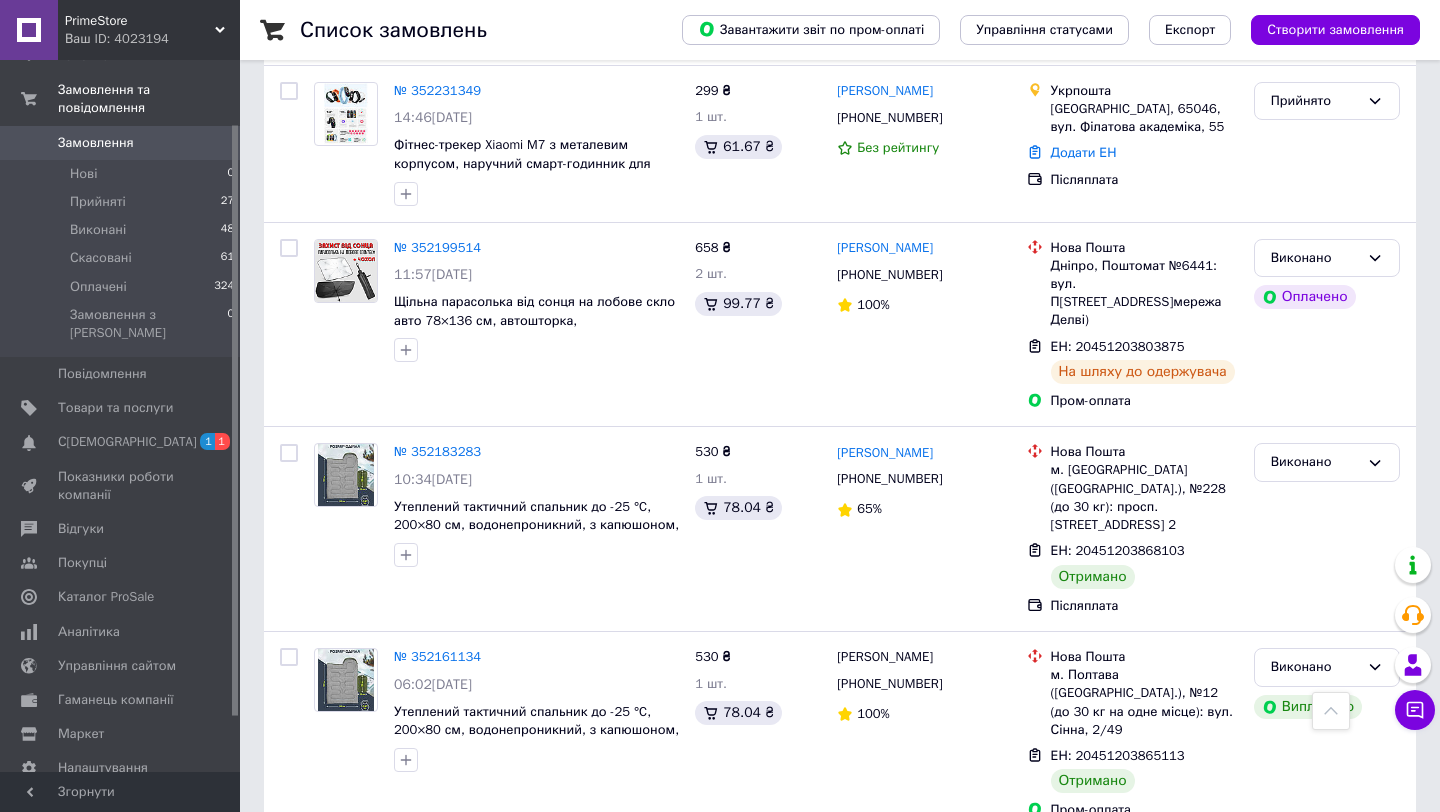 scroll, scrollTop: 913, scrollLeft: 0, axis: vertical 